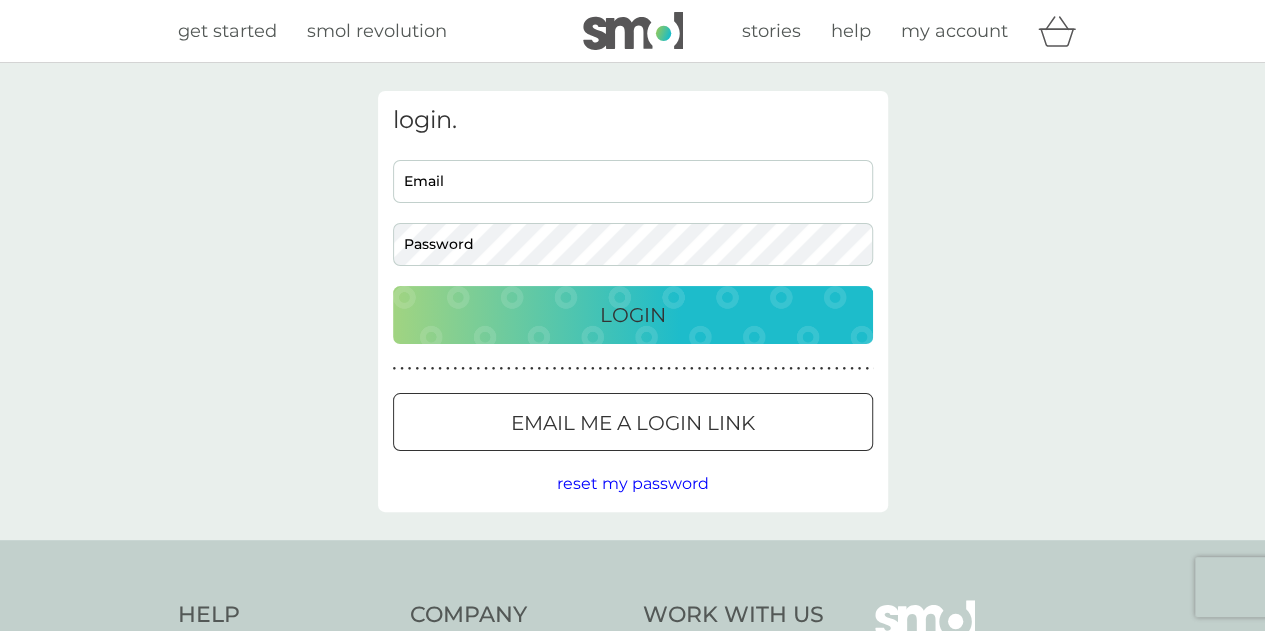 scroll, scrollTop: 34, scrollLeft: 0, axis: vertical 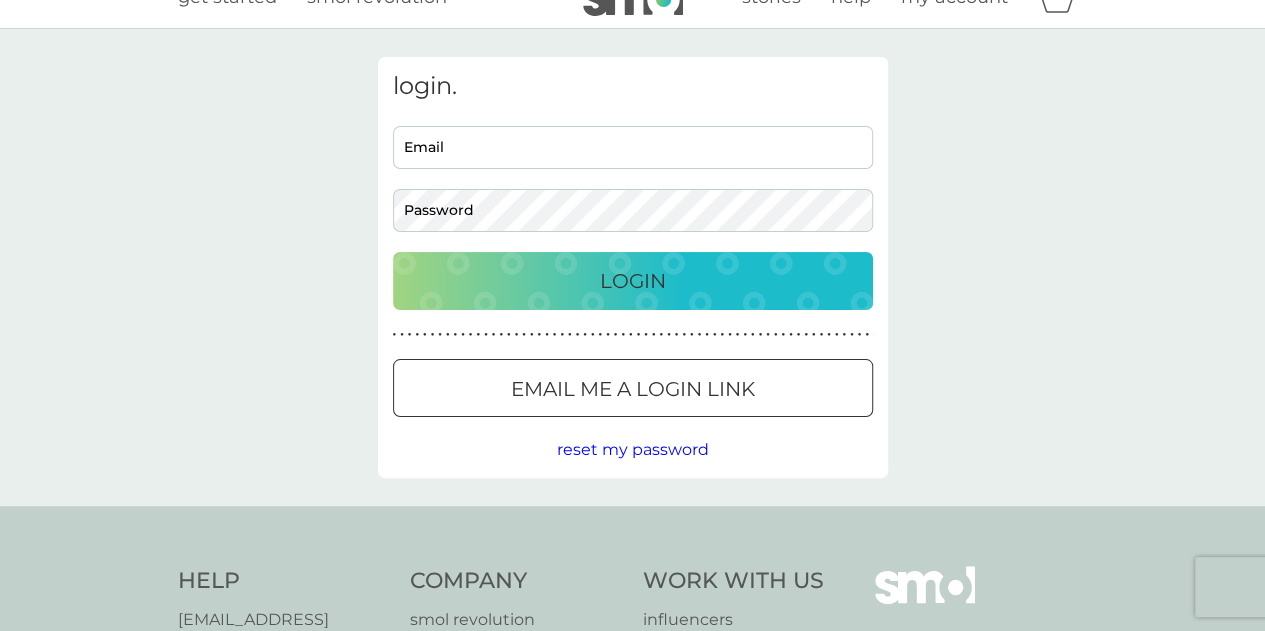 click on "Email" at bounding box center [633, 147] 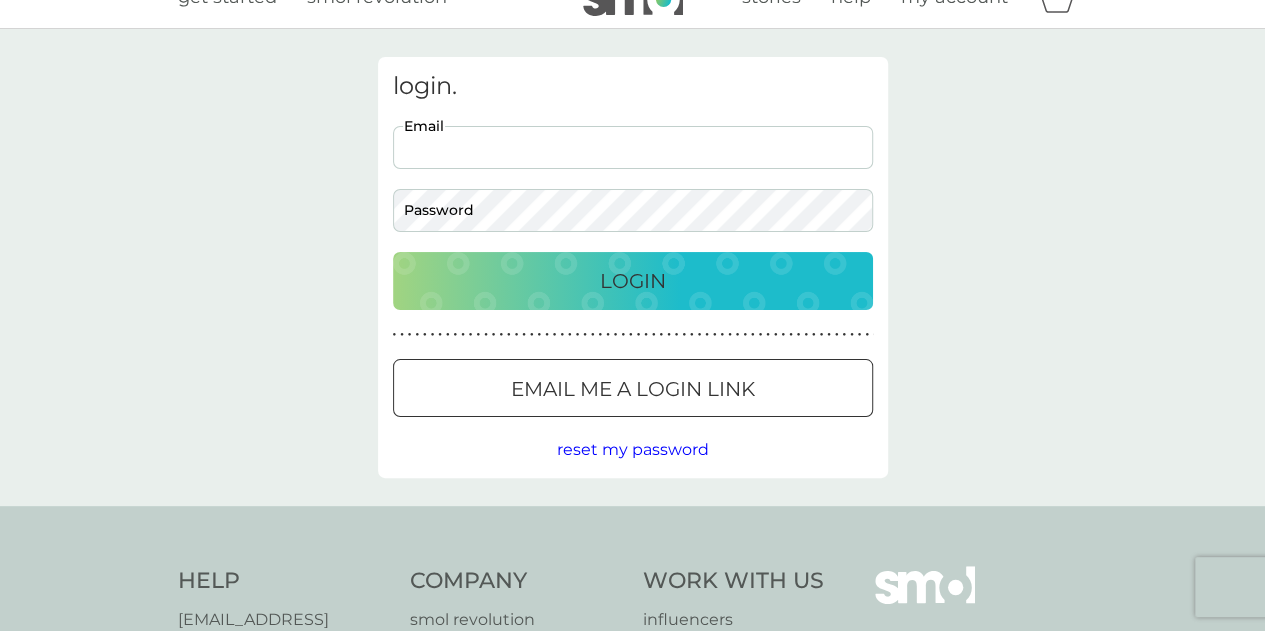 type on "[PERSON_NAME][EMAIL_ADDRESS][DOMAIN_NAME]" 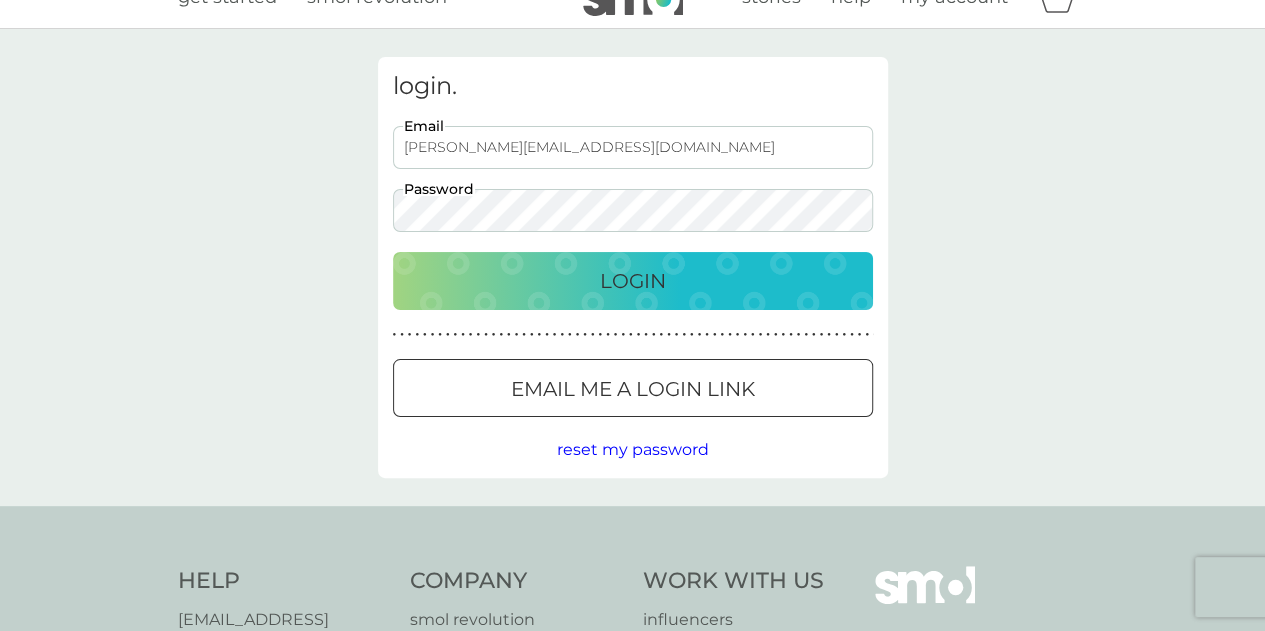 scroll, scrollTop: 0, scrollLeft: 0, axis: both 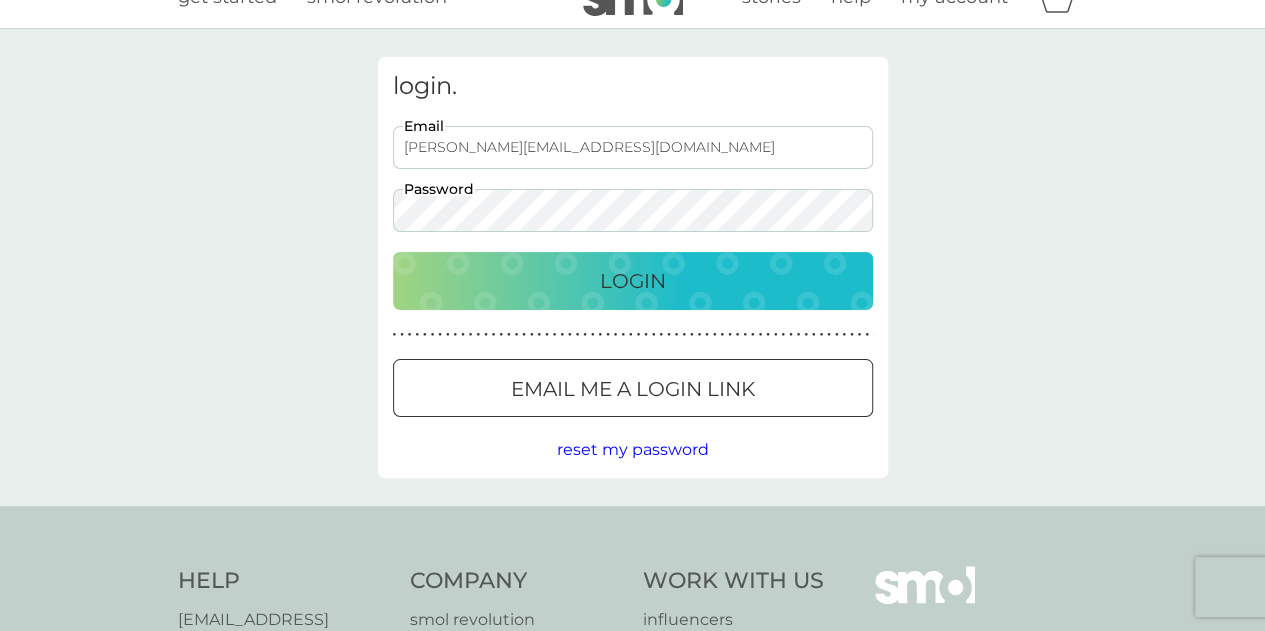 click on "Login" at bounding box center [633, 281] 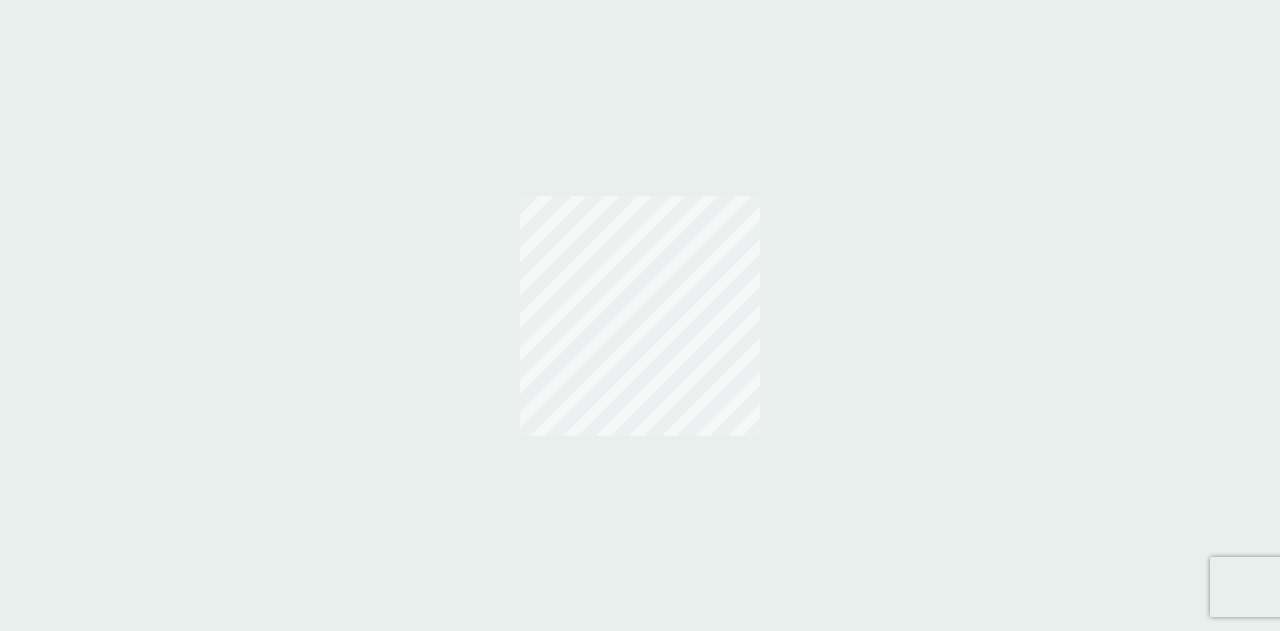 scroll, scrollTop: 0, scrollLeft: 0, axis: both 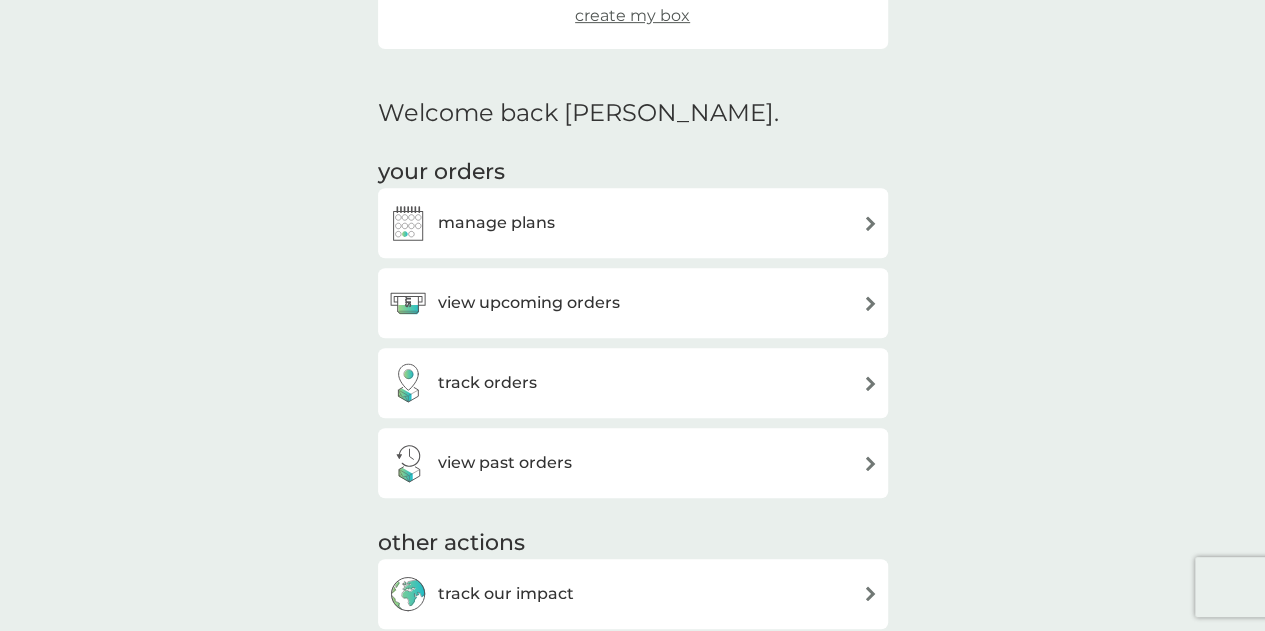 click on "view upcoming orders" at bounding box center [633, 303] 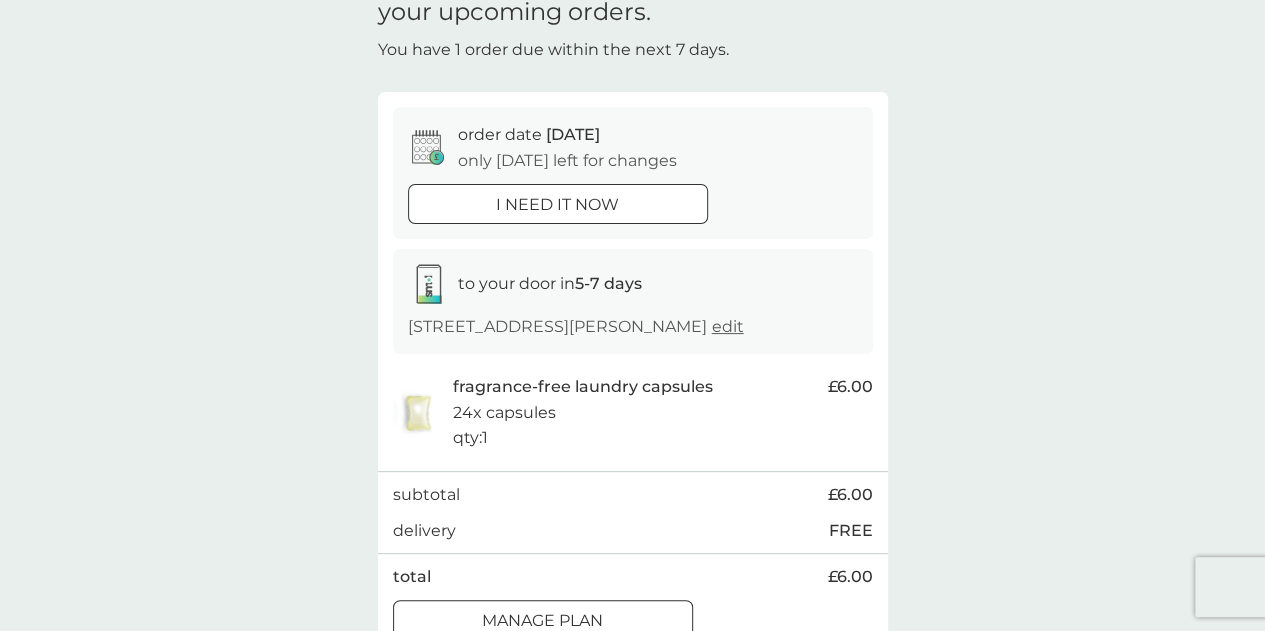 scroll, scrollTop: 90, scrollLeft: 0, axis: vertical 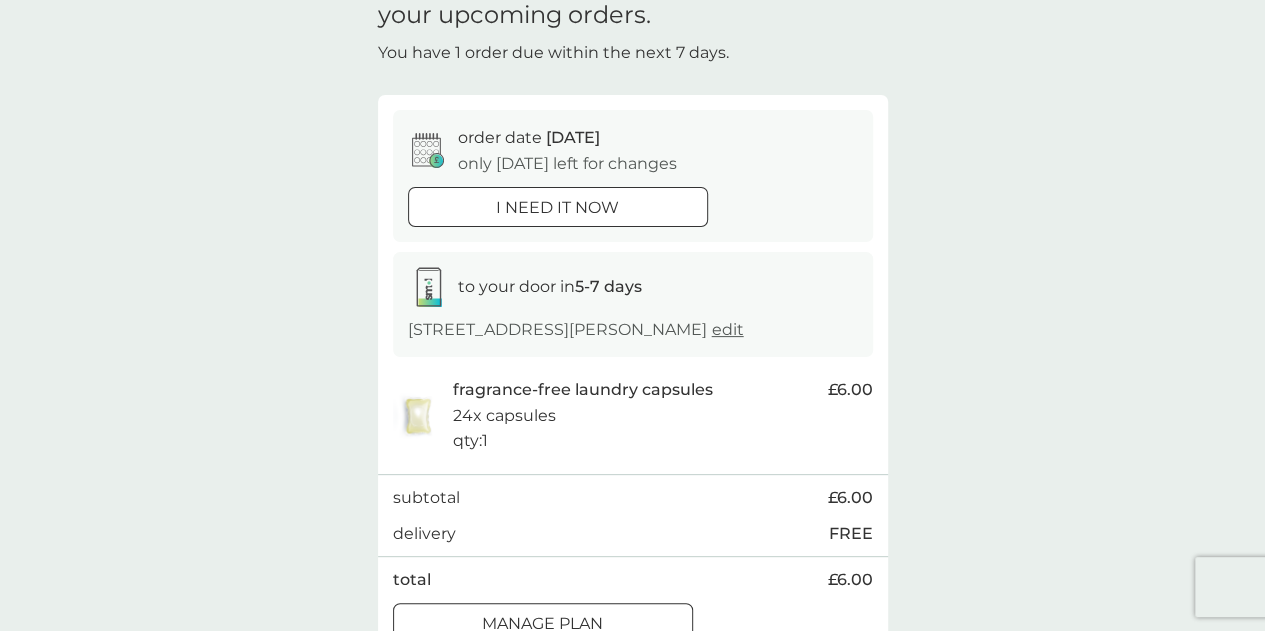 click on "i need it now" at bounding box center (557, 208) 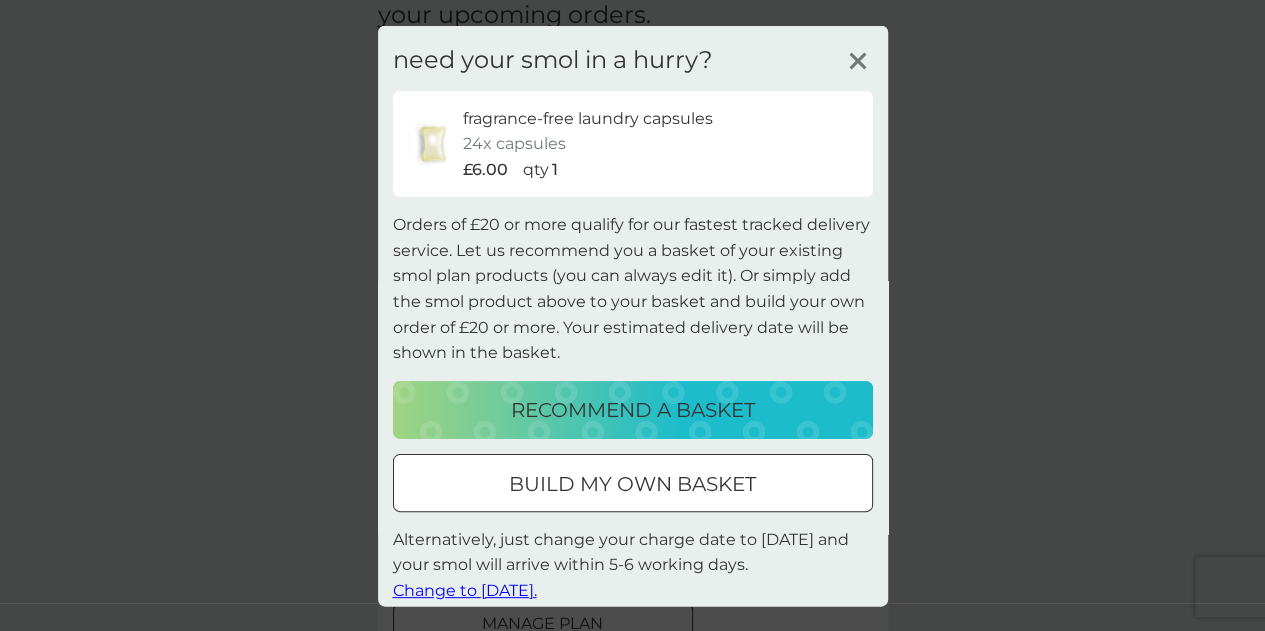 click 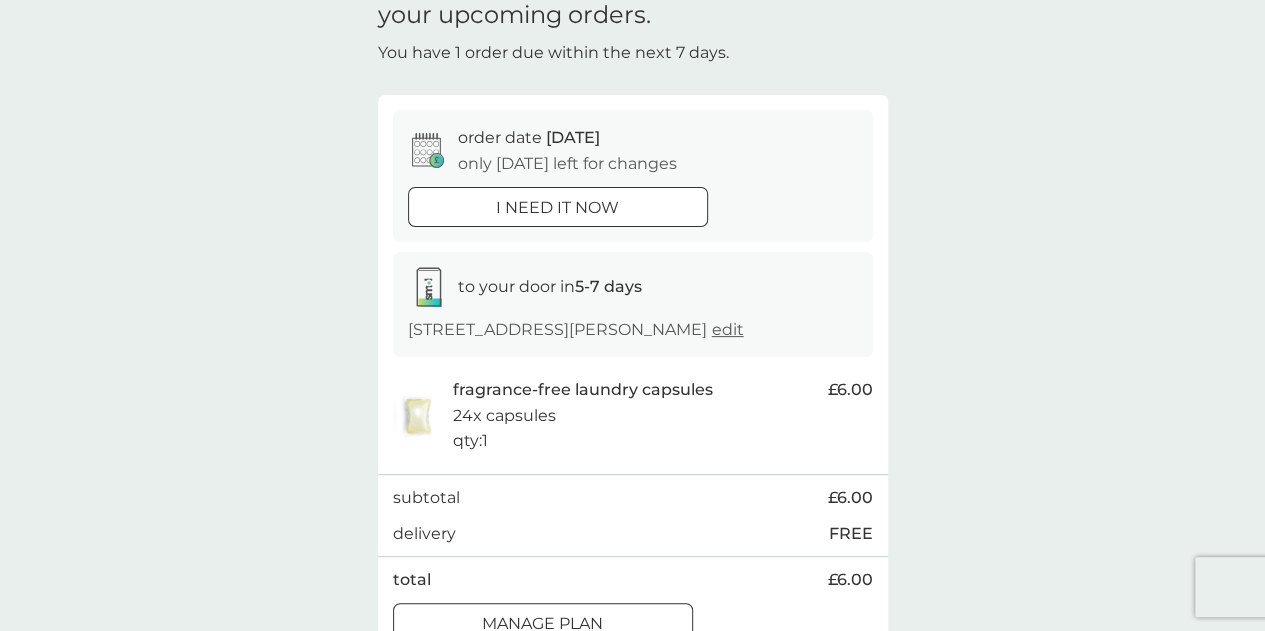 click on "i need it now" at bounding box center (557, 208) 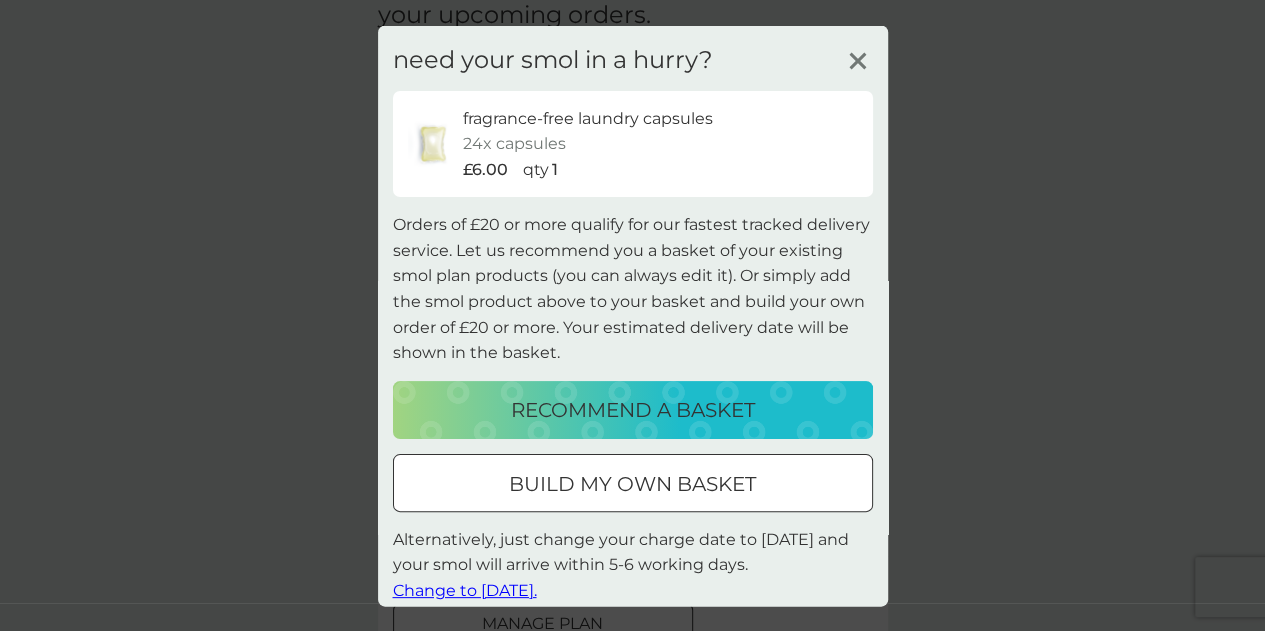 scroll, scrollTop: 16, scrollLeft: 0, axis: vertical 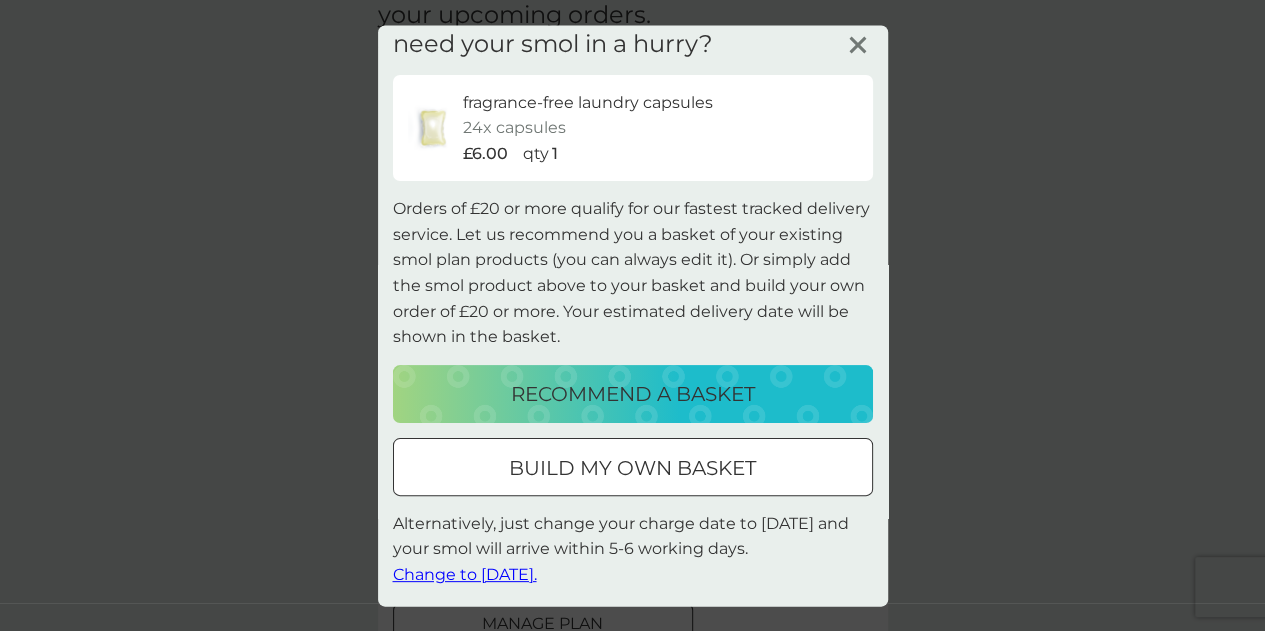 click on "recommend a basket" at bounding box center (633, 393) 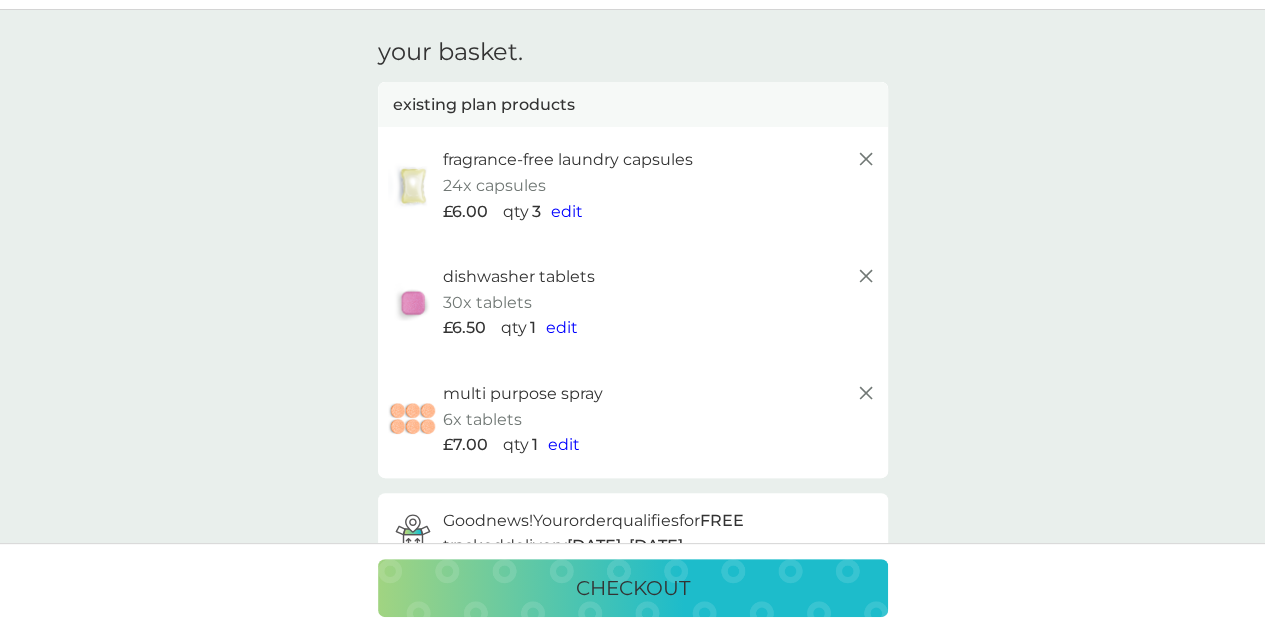 scroll, scrollTop: 52, scrollLeft: 0, axis: vertical 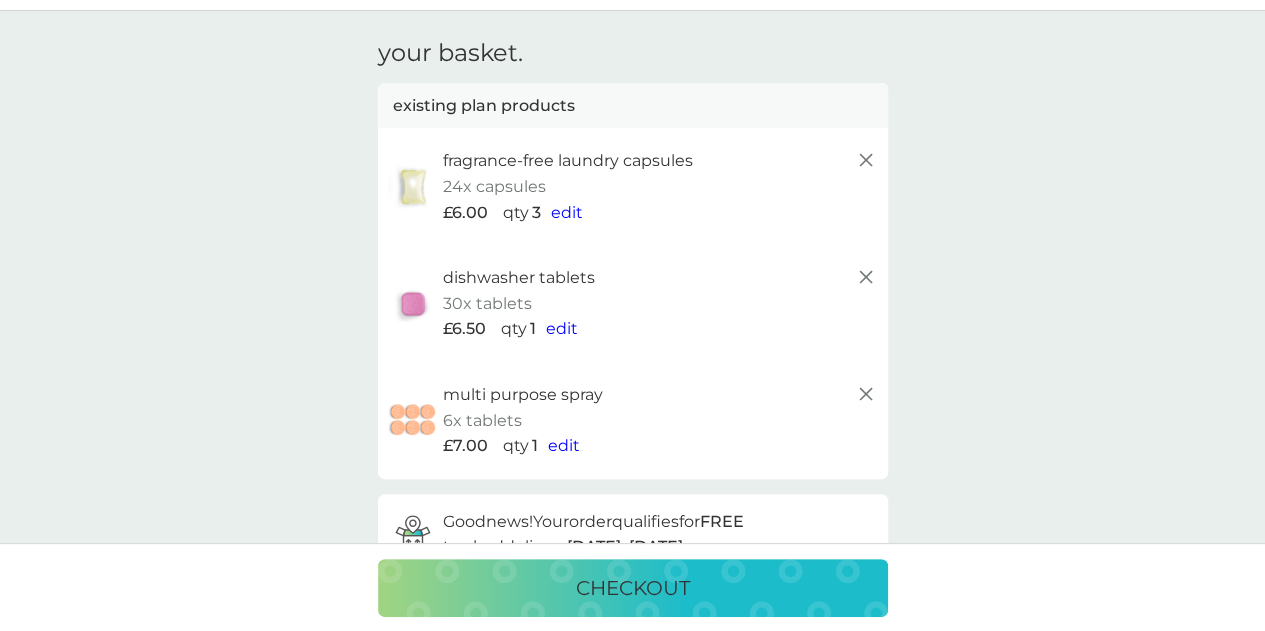 click 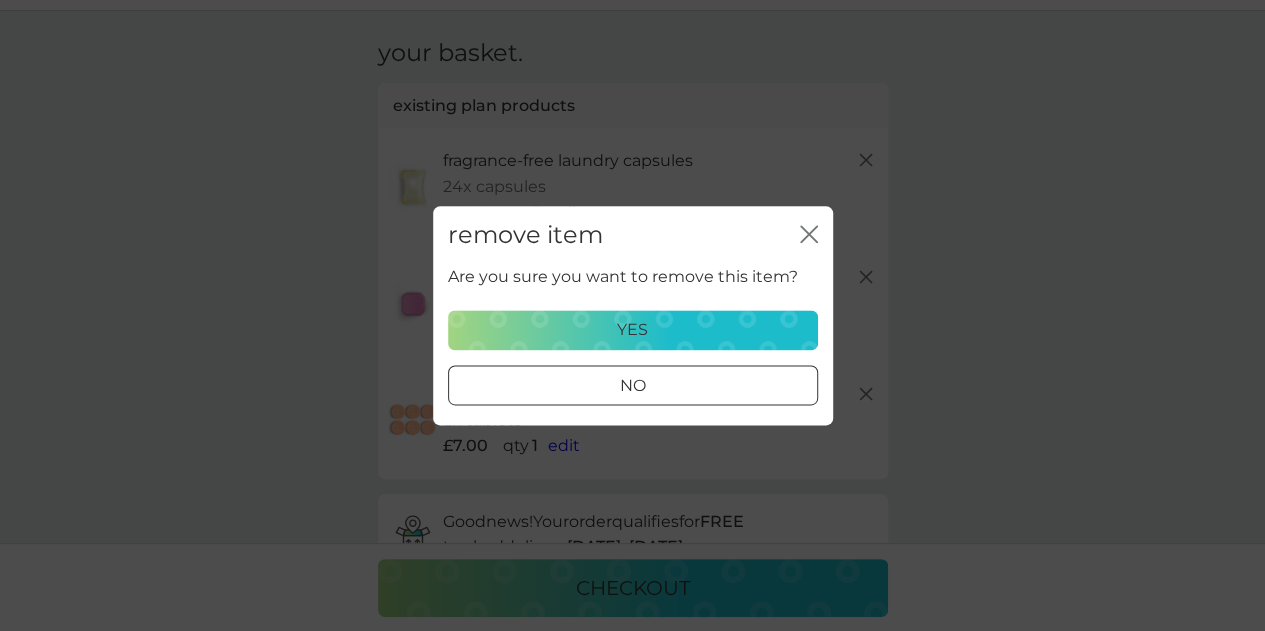 click on "yes" at bounding box center (633, 330) 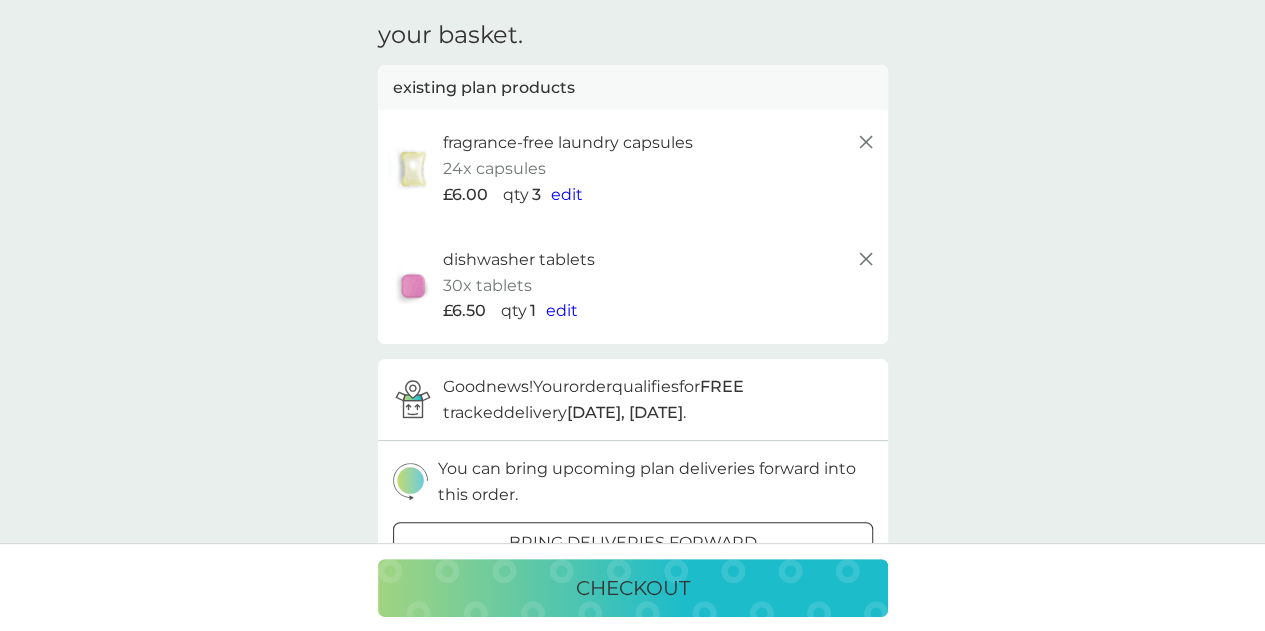 scroll, scrollTop: 68, scrollLeft: 0, axis: vertical 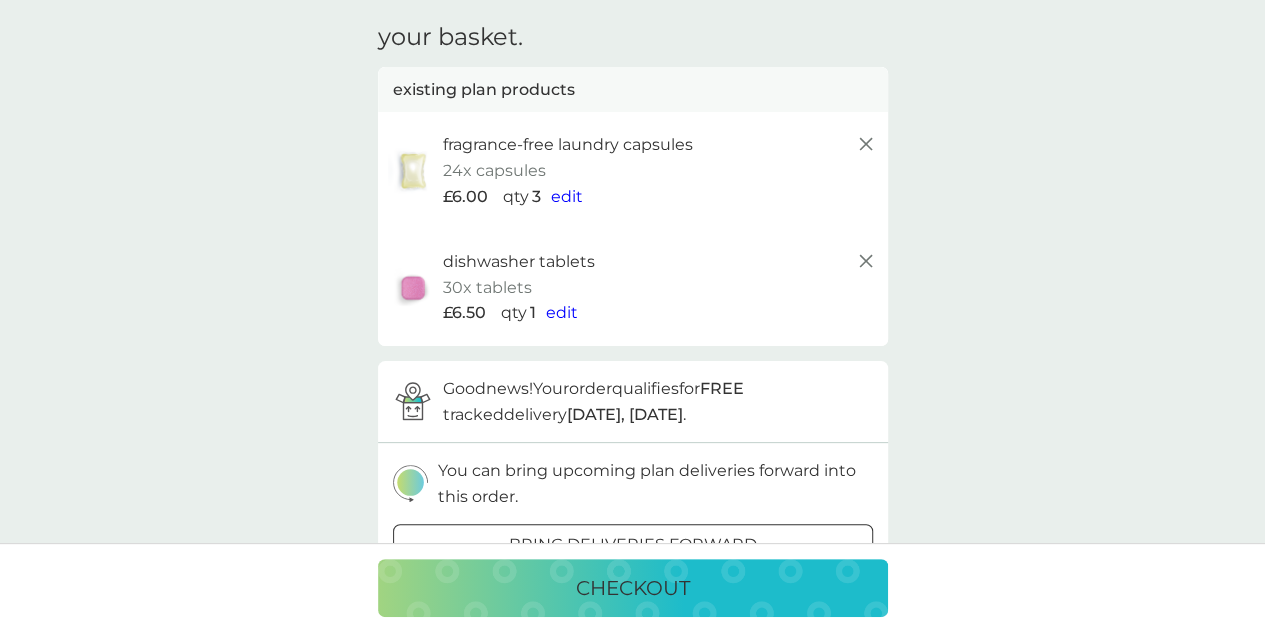 click on "edit" at bounding box center [567, 196] 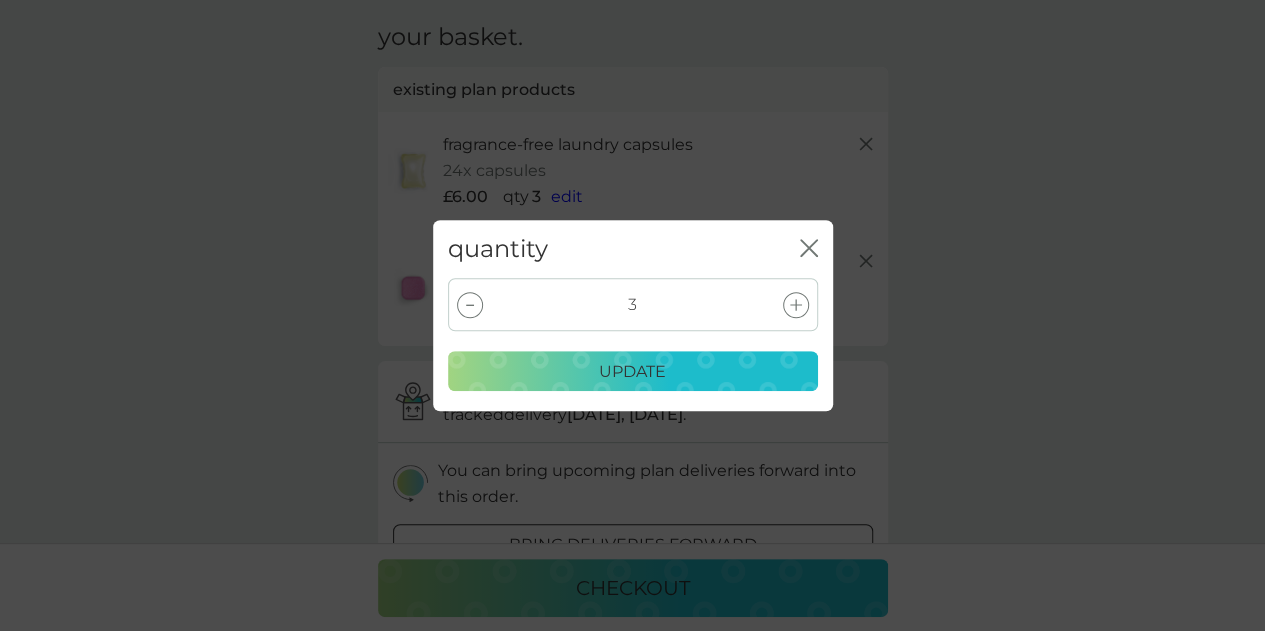 click at bounding box center [470, 305] 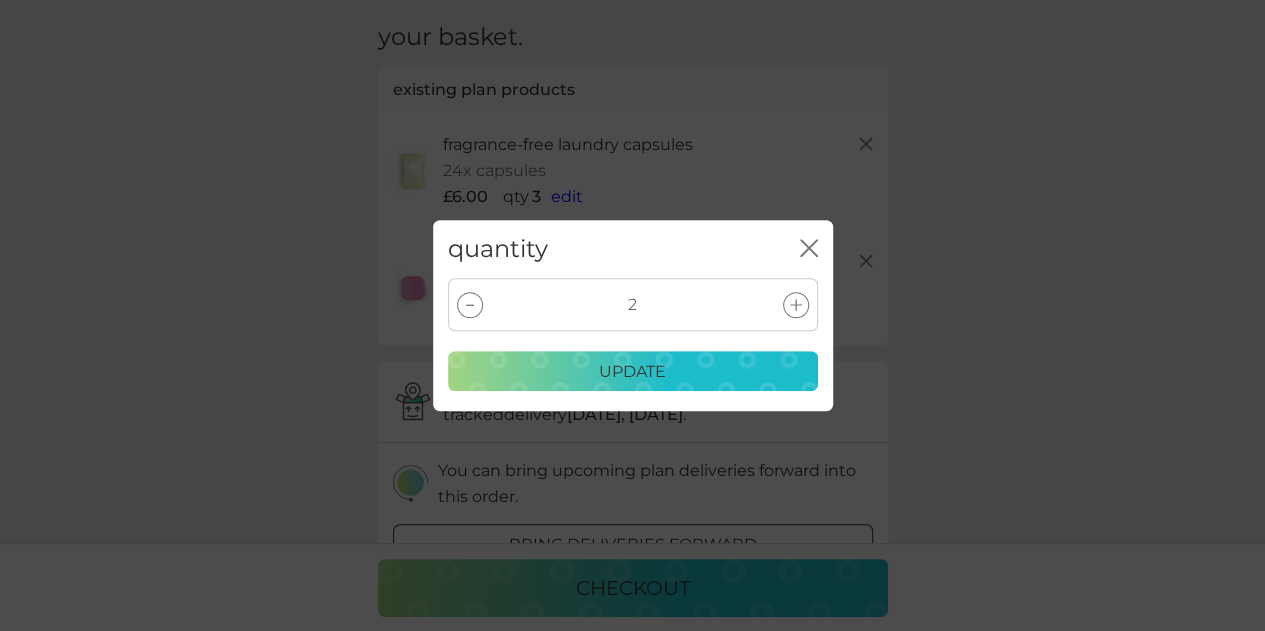 click on "update" at bounding box center (633, 371) 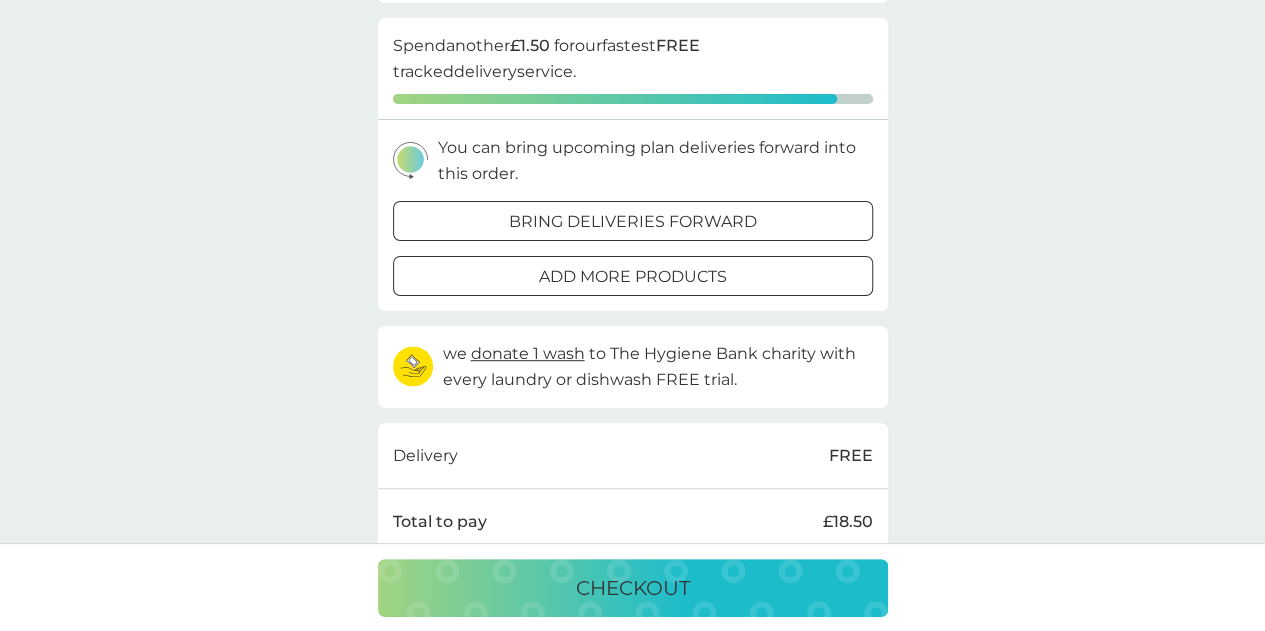 scroll, scrollTop: 412, scrollLeft: 0, axis: vertical 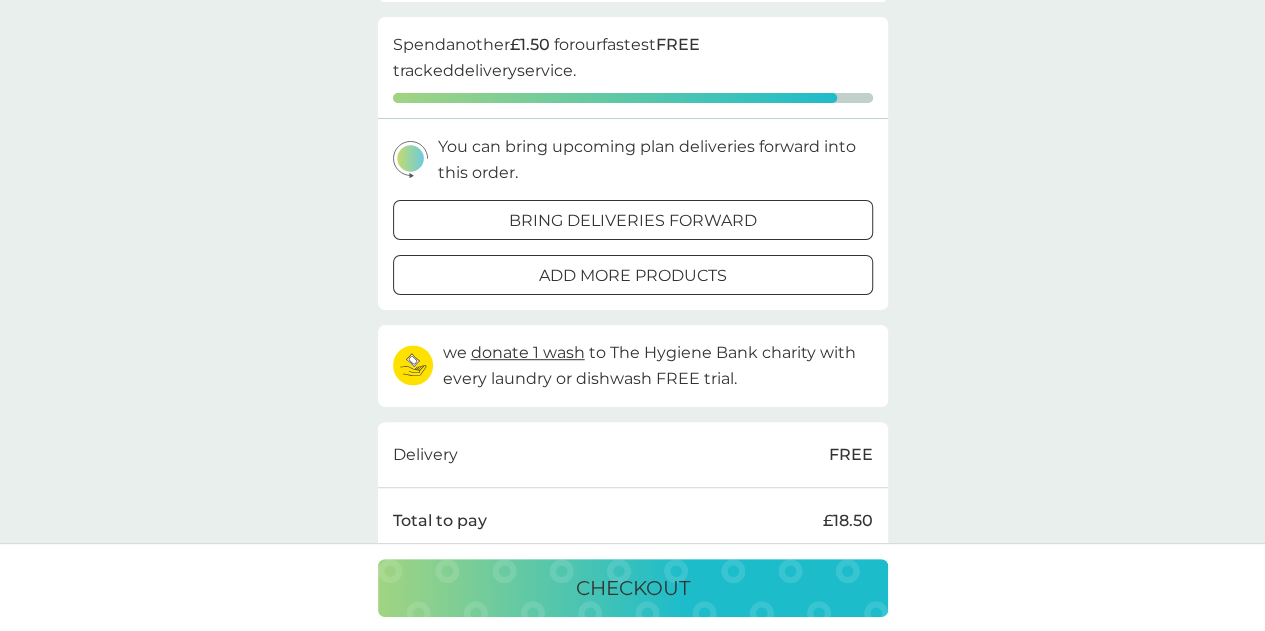 click on "add more products" at bounding box center (633, 276) 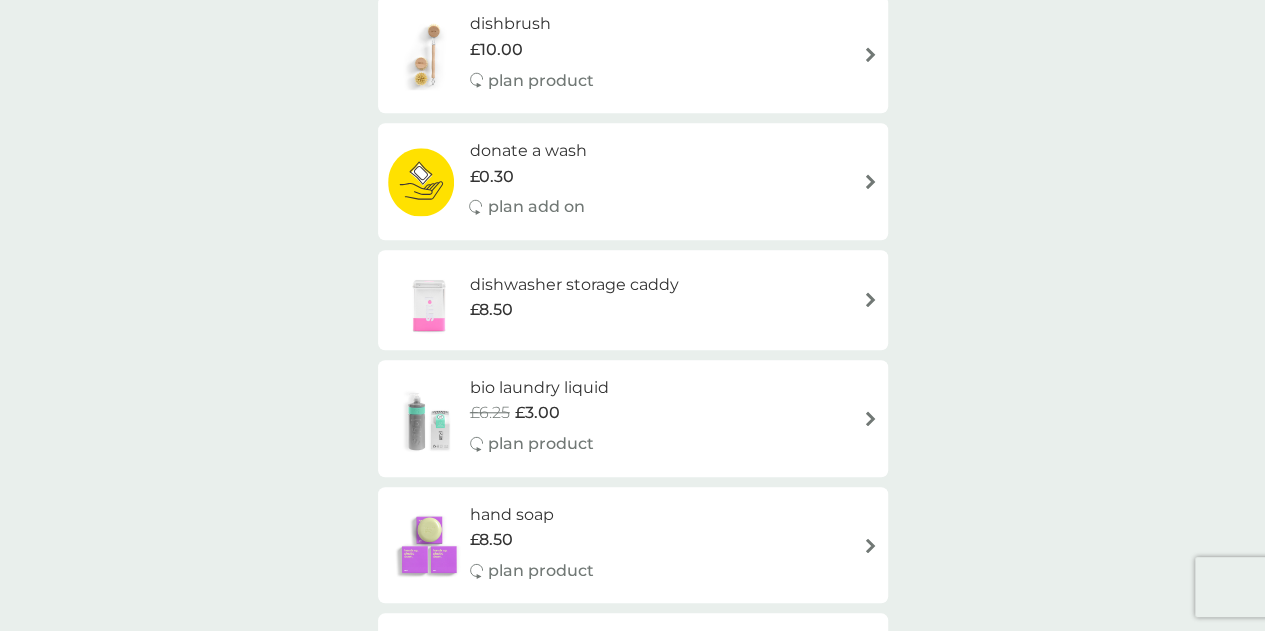 scroll, scrollTop: 712, scrollLeft: 0, axis: vertical 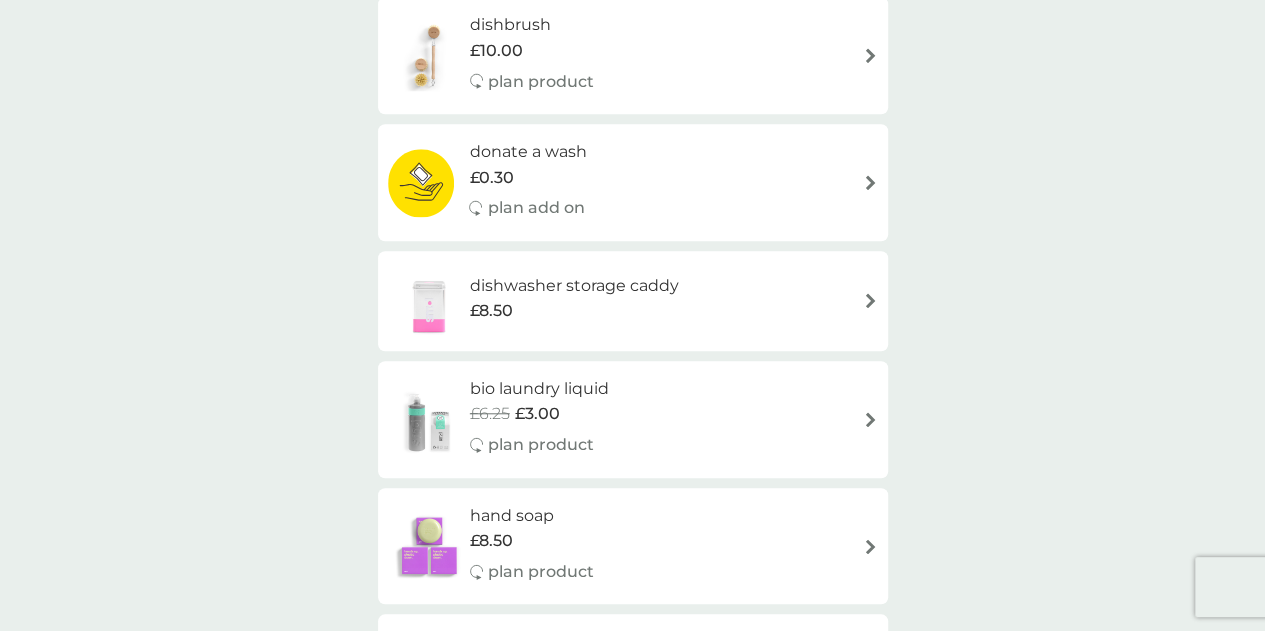 click on "dishwasher storage caddy £8.50" at bounding box center [633, 301] 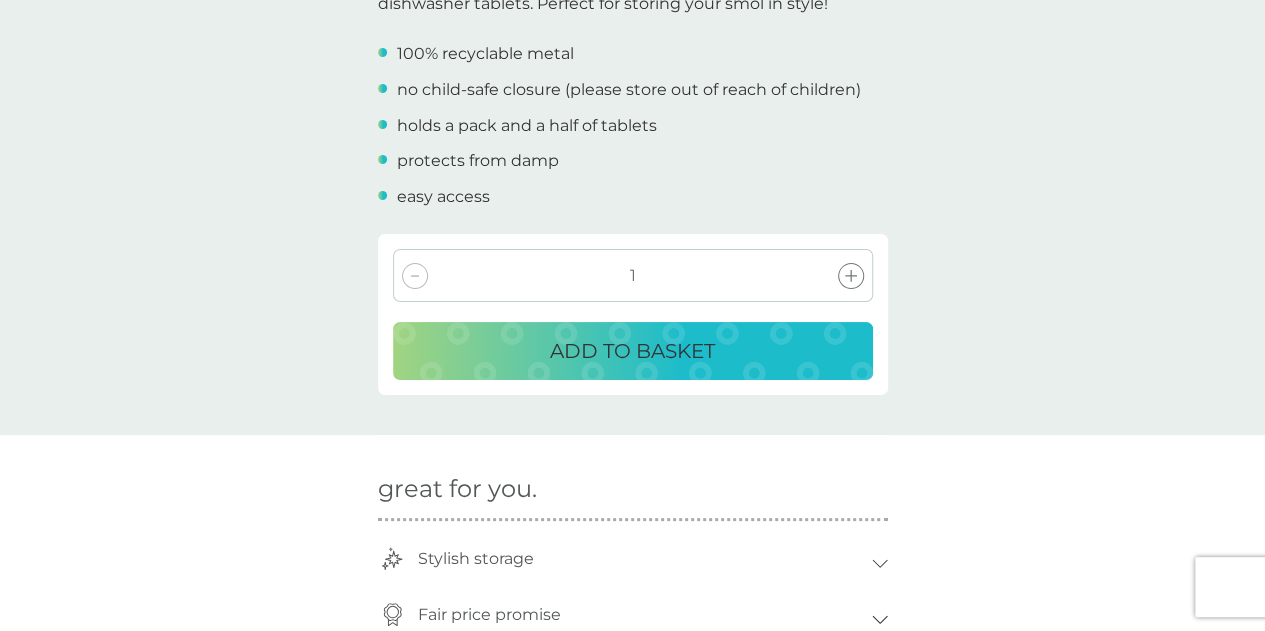 scroll, scrollTop: 650, scrollLeft: 0, axis: vertical 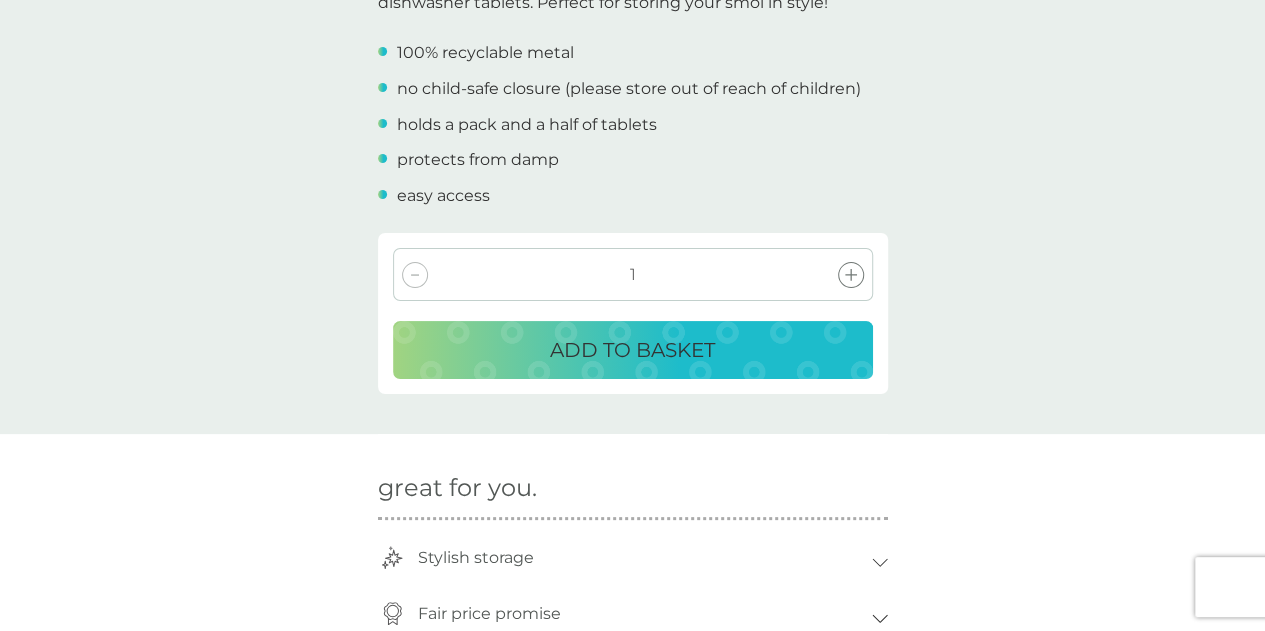click on "ADD TO BASKET" at bounding box center [632, 350] 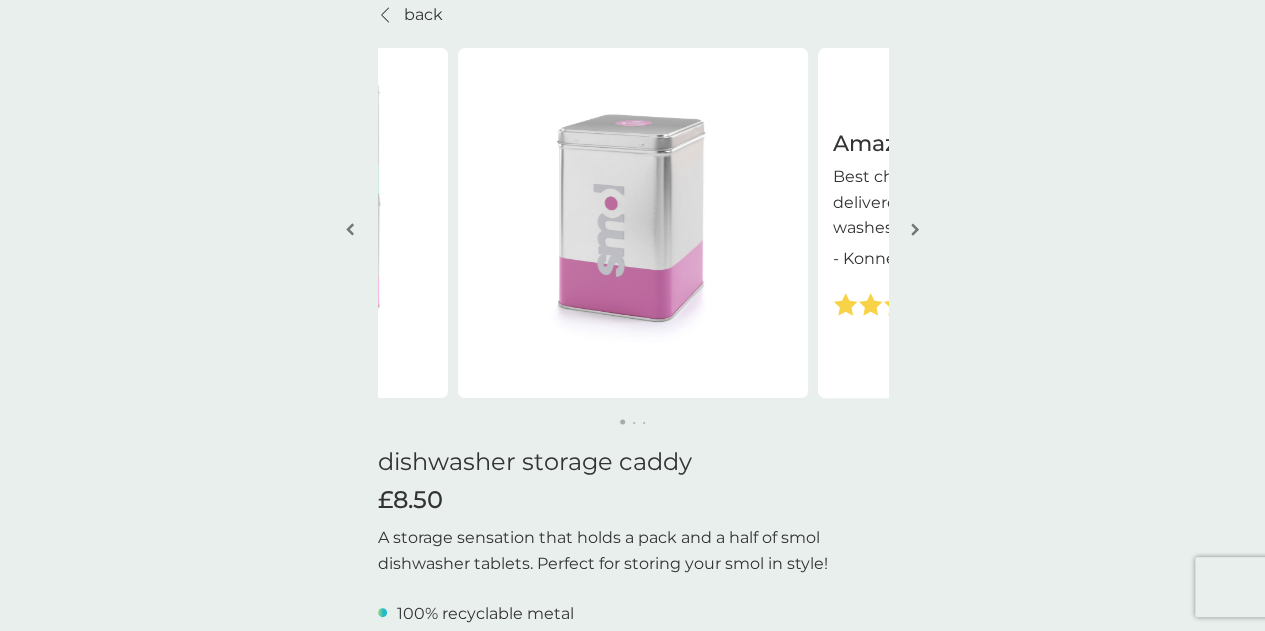 scroll, scrollTop: 0, scrollLeft: 0, axis: both 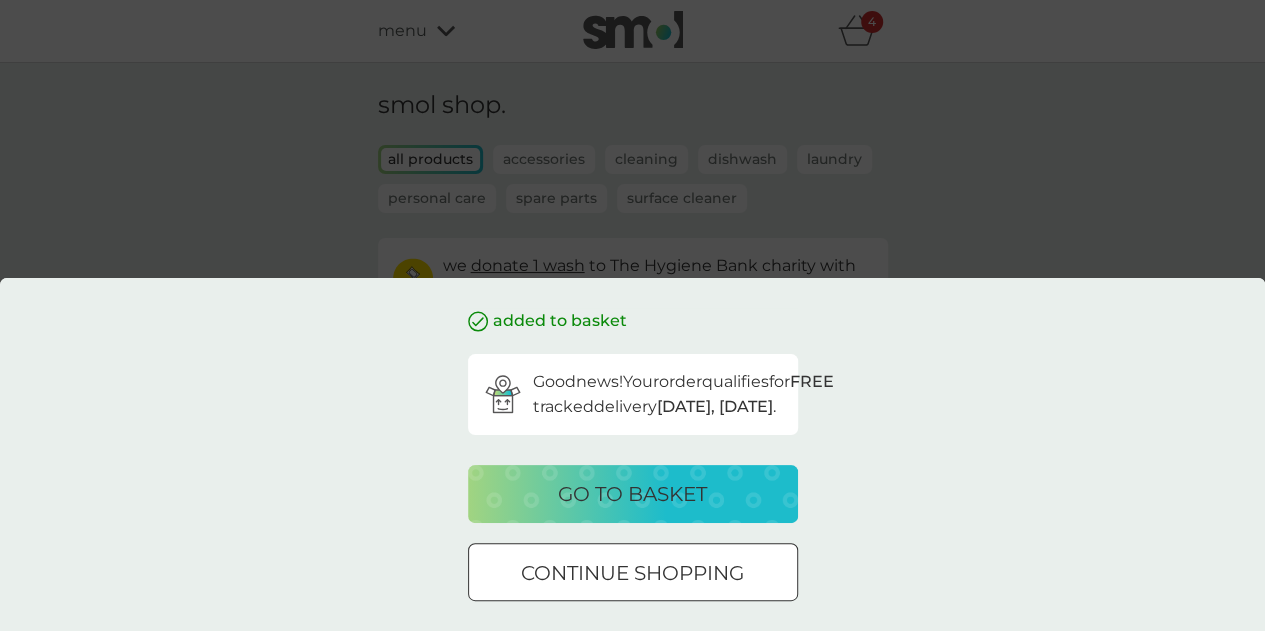 click on "added to basket Good  news!  Your  order  qualifies  for  FREE   tracked  delivery  [DATE], [DATE] .  go to basket continue shopping" at bounding box center [632, 315] 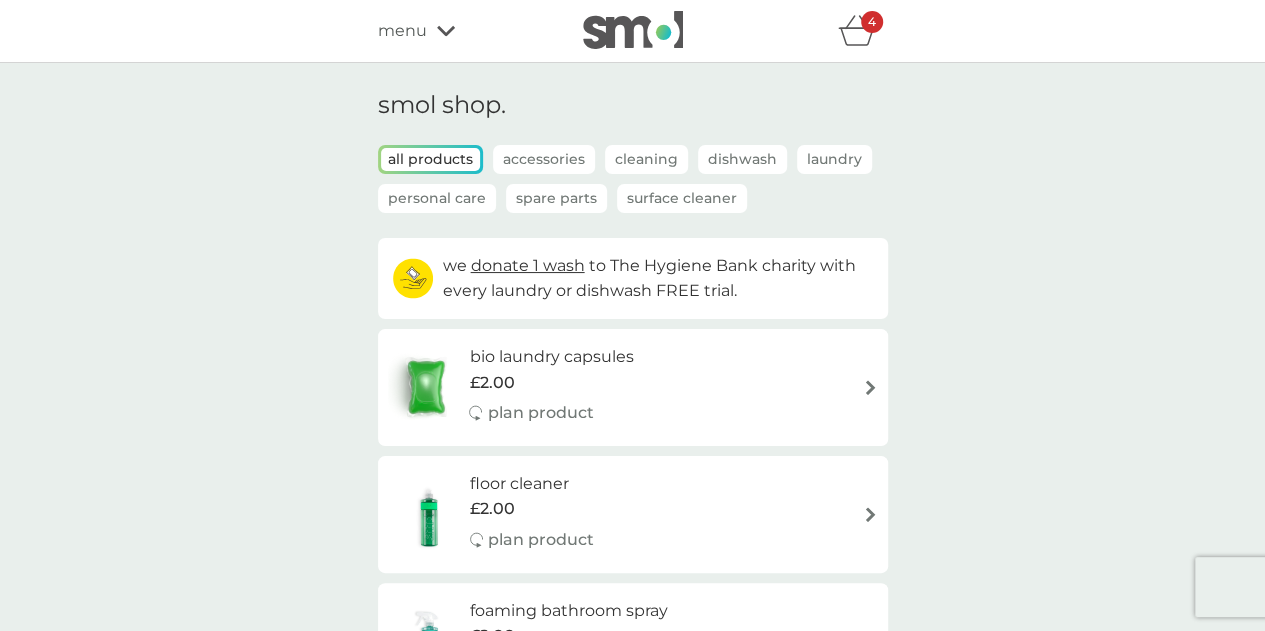 click 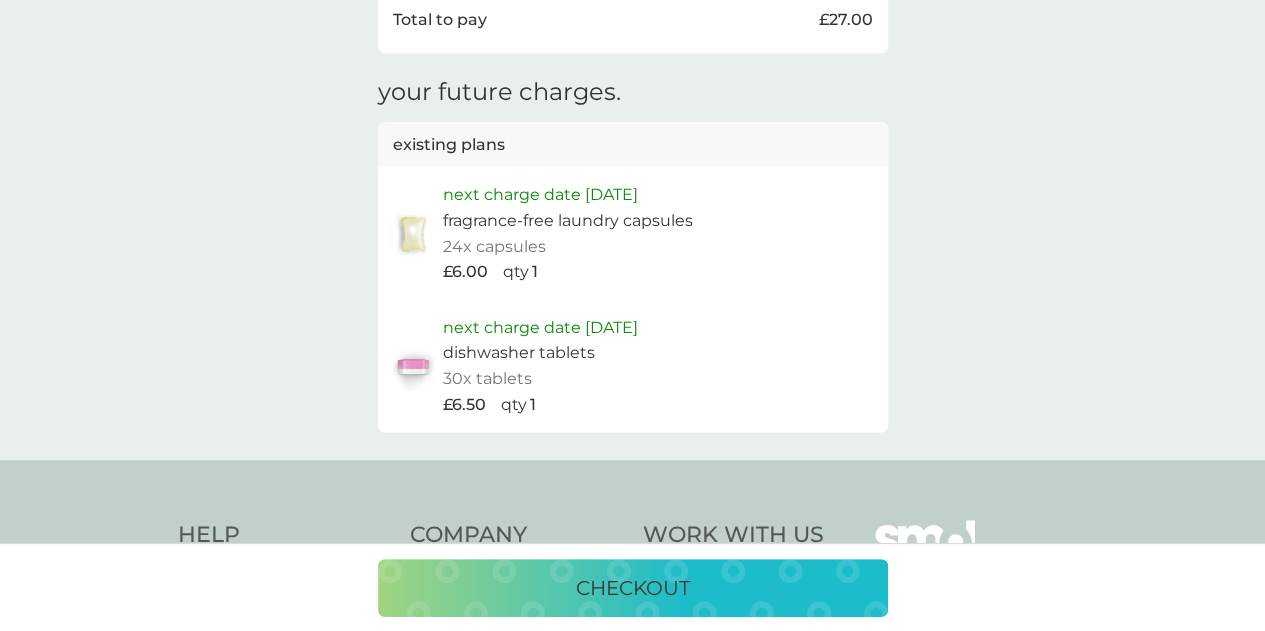 scroll, scrollTop: 1056, scrollLeft: 0, axis: vertical 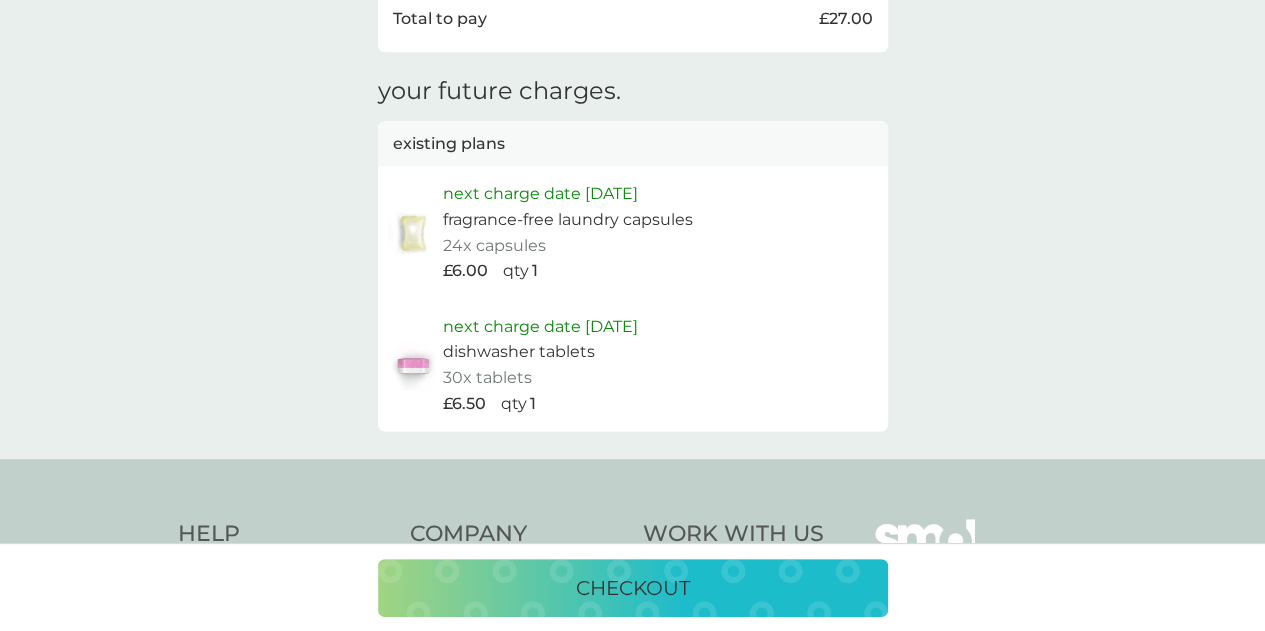 drag, startPoint x: 697, startPoint y: 313, endPoint x: 254, endPoint y: 343, distance: 444.01465 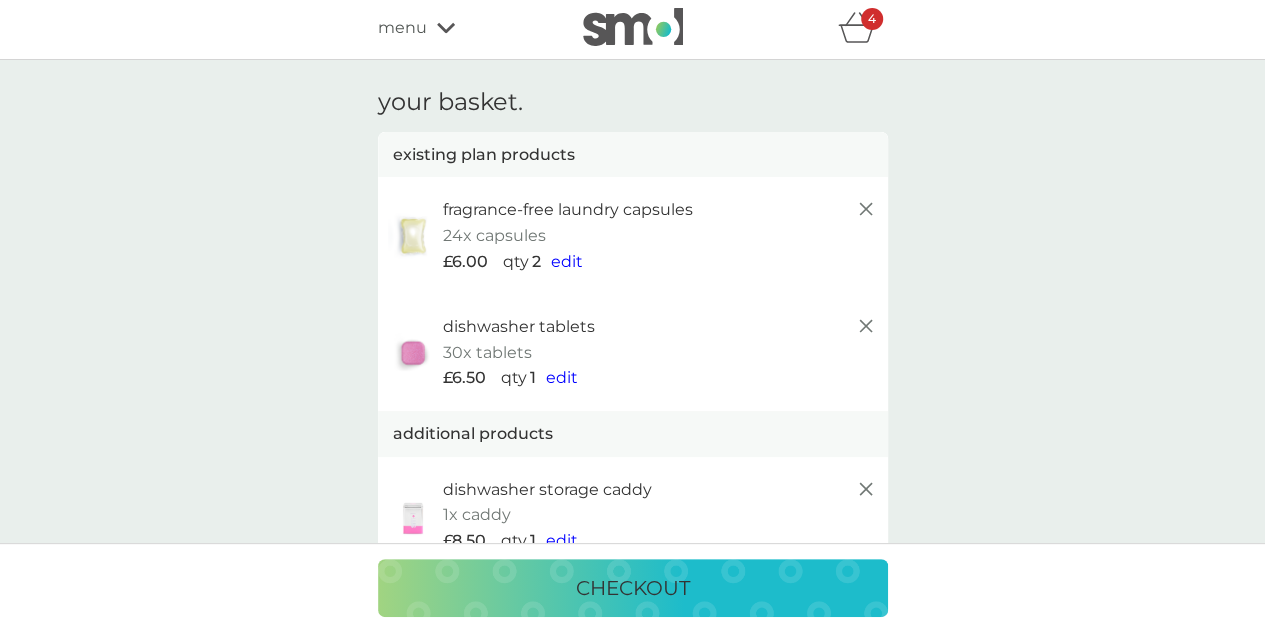 scroll, scrollTop: 0, scrollLeft: 0, axis: both 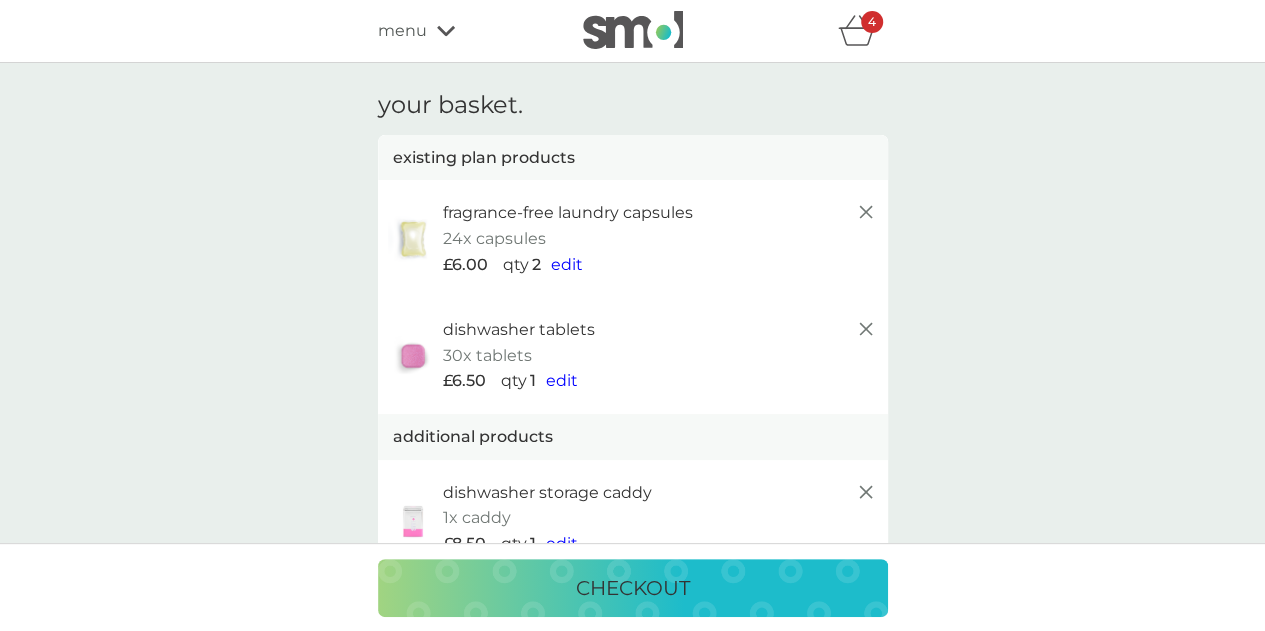click 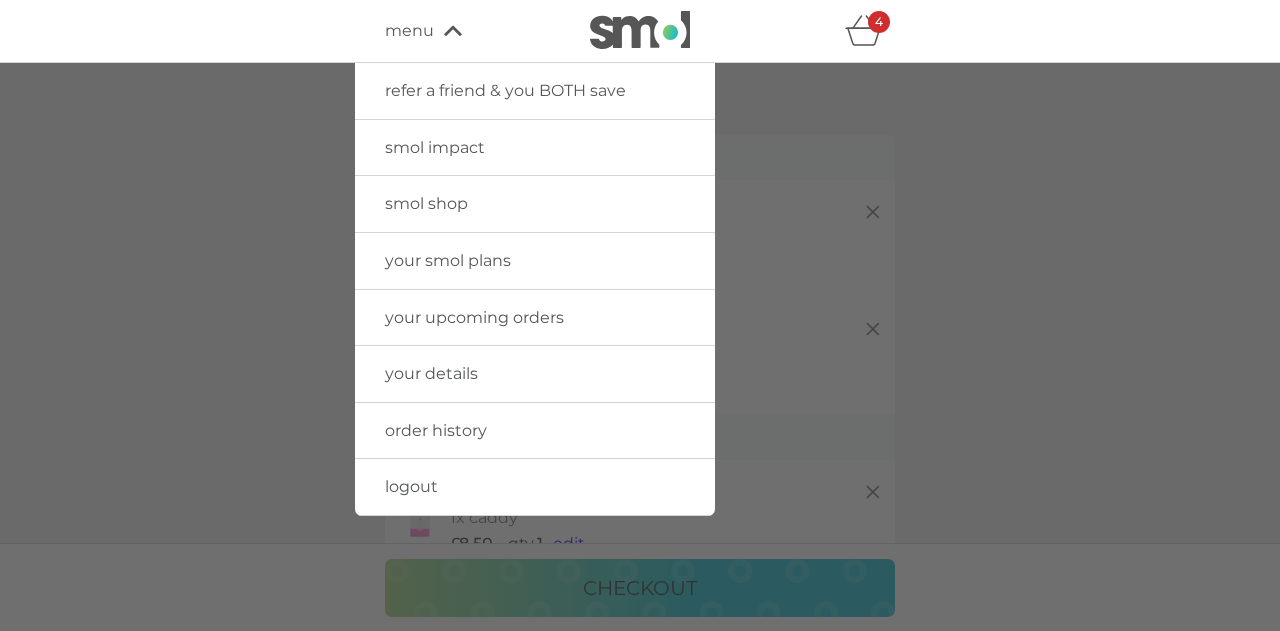 click on "order history" at bounding box center (436, 430) 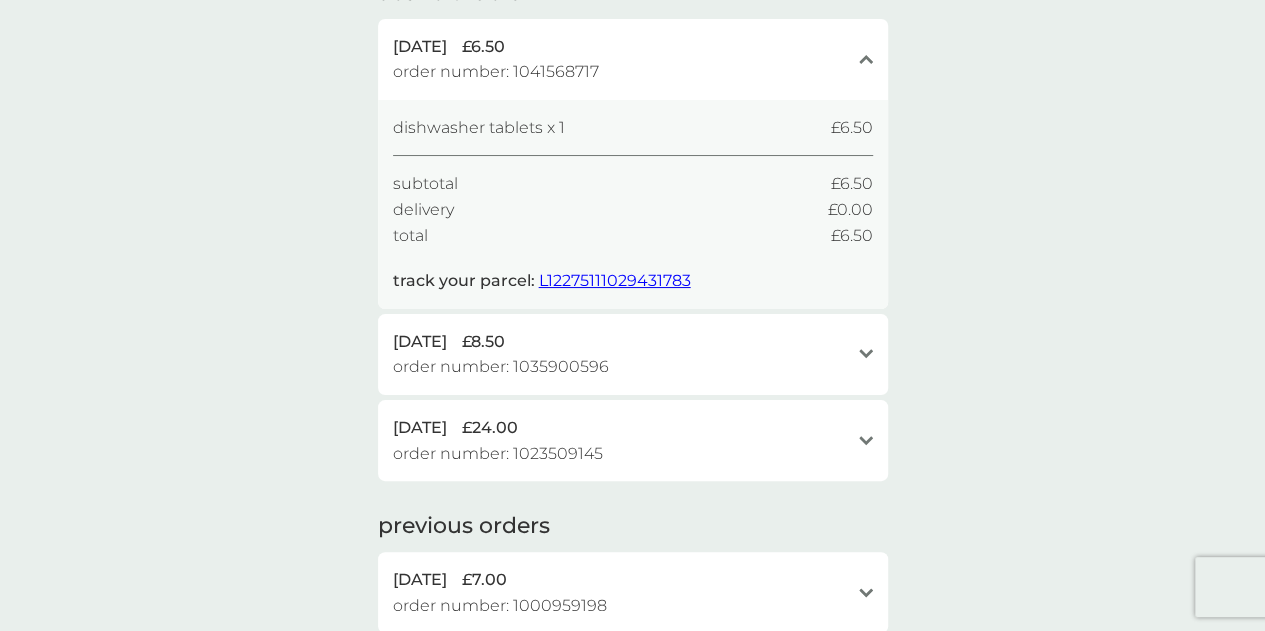 scroll, scrollTop: 173, scrollLeft: 0, axis: vertical 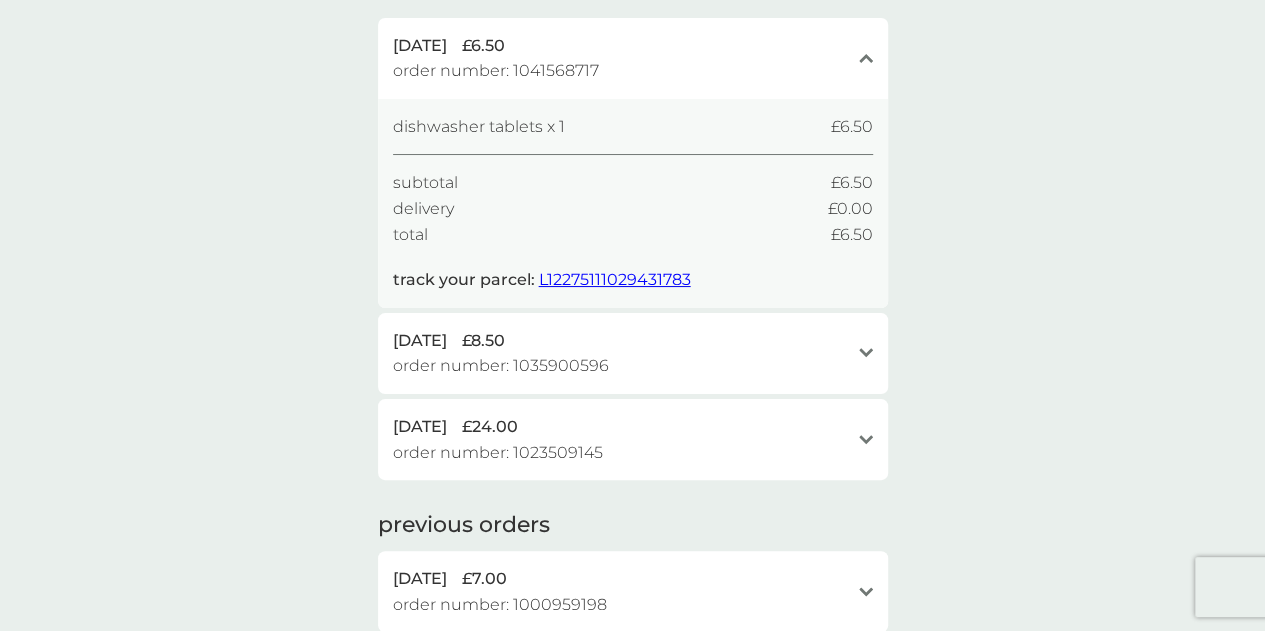click on "[DATE] £8.50" at bounding box center (621, 341) 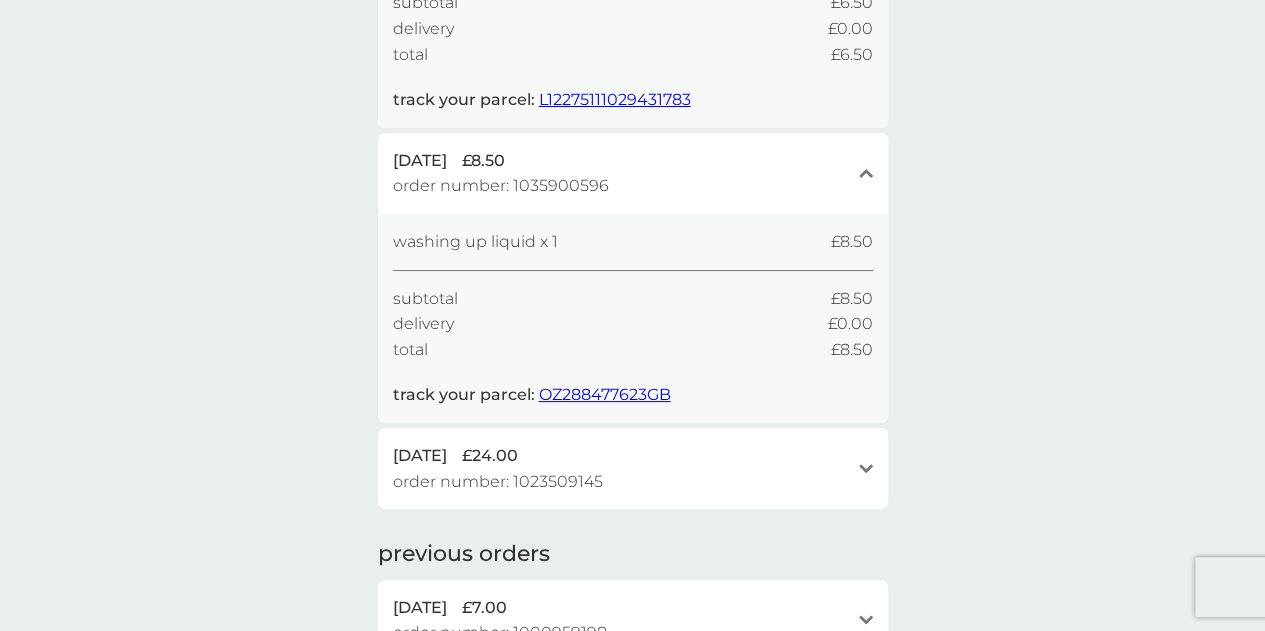 scroll, scrollTop: 355, scrollLeft: 0, axis: vertical 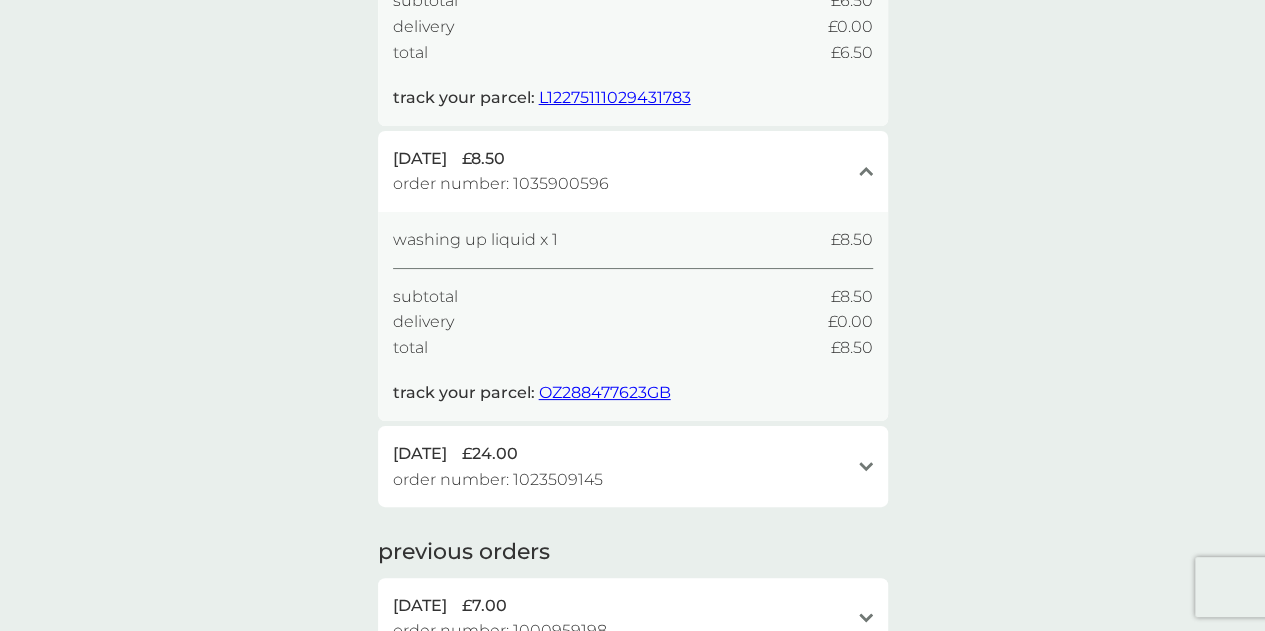 click on "[DATE] £24.00" at bounding box center (621, 454) 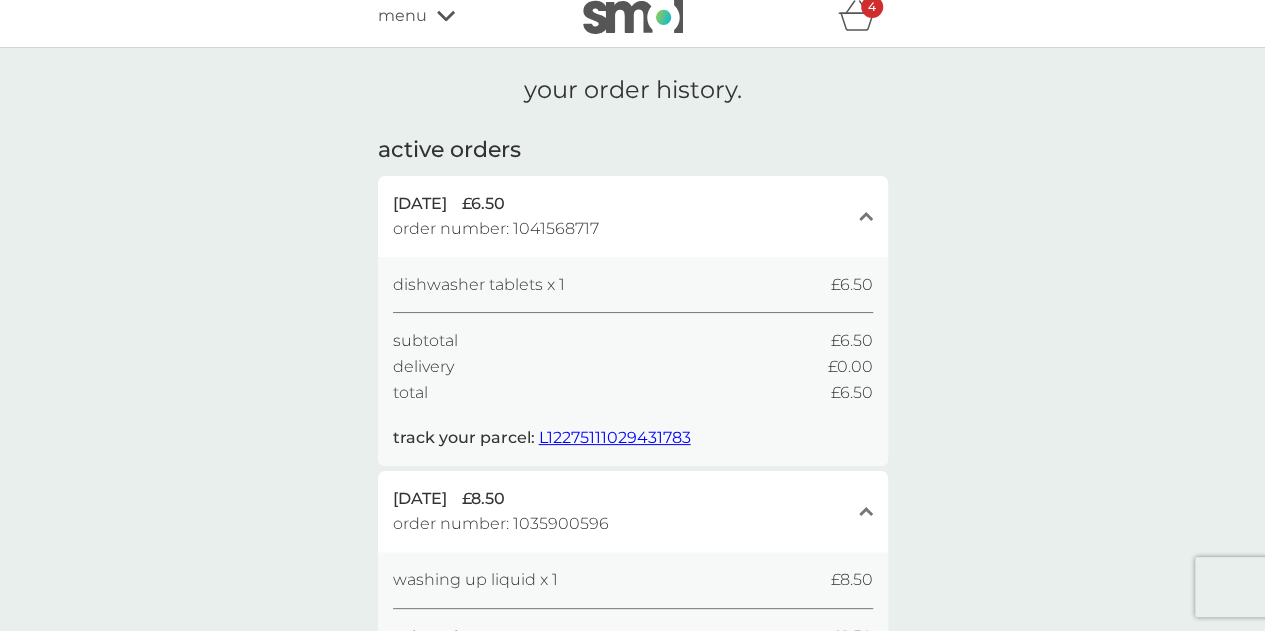 scroll, scrollTop: 0, scrollLeft: 0, axis: both 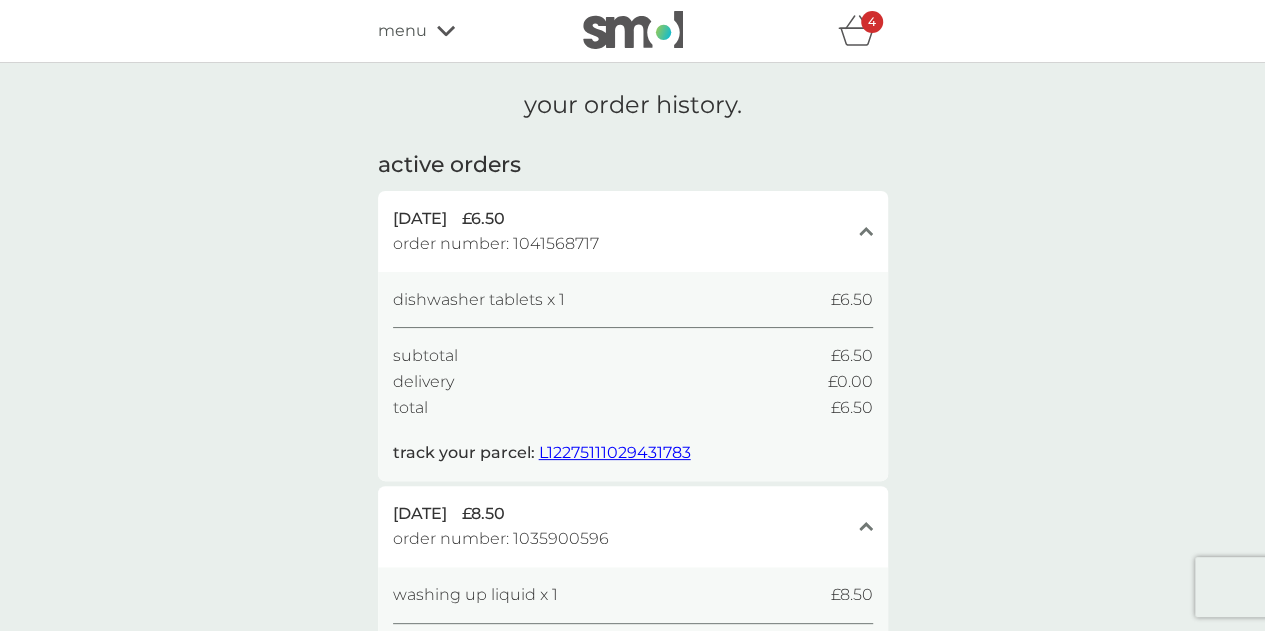 click on "4" at bounding box center (872, 22) 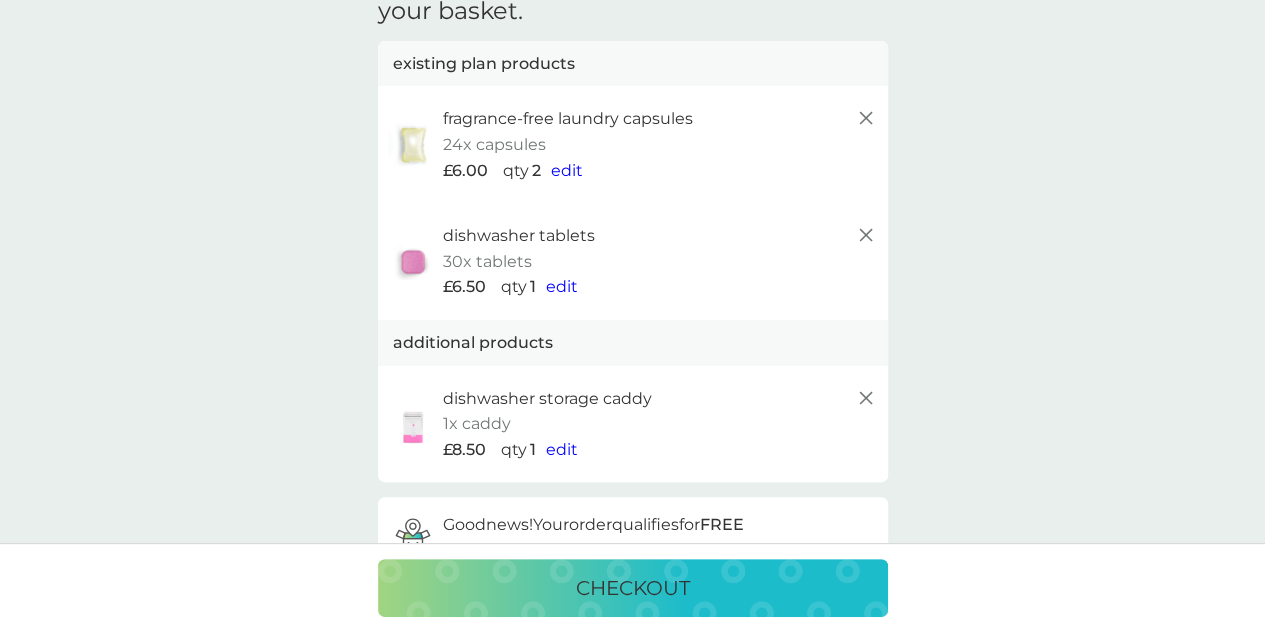scroll, scrollTop: 98, scrollLeft: 0, axis: vertical 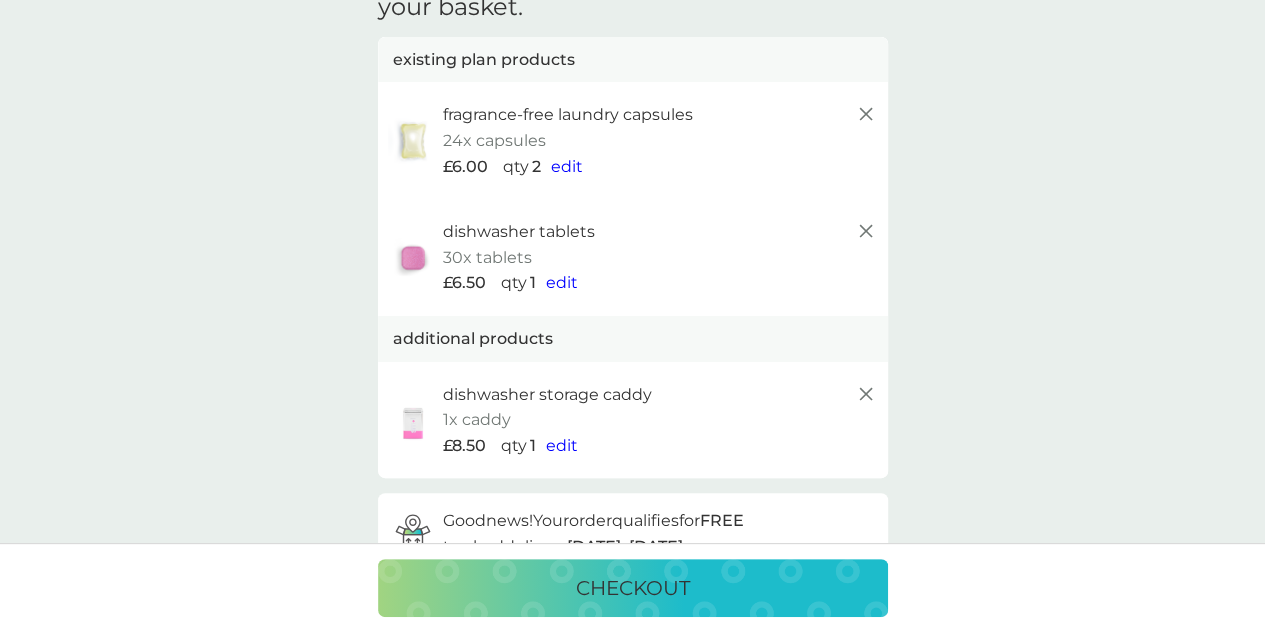 click 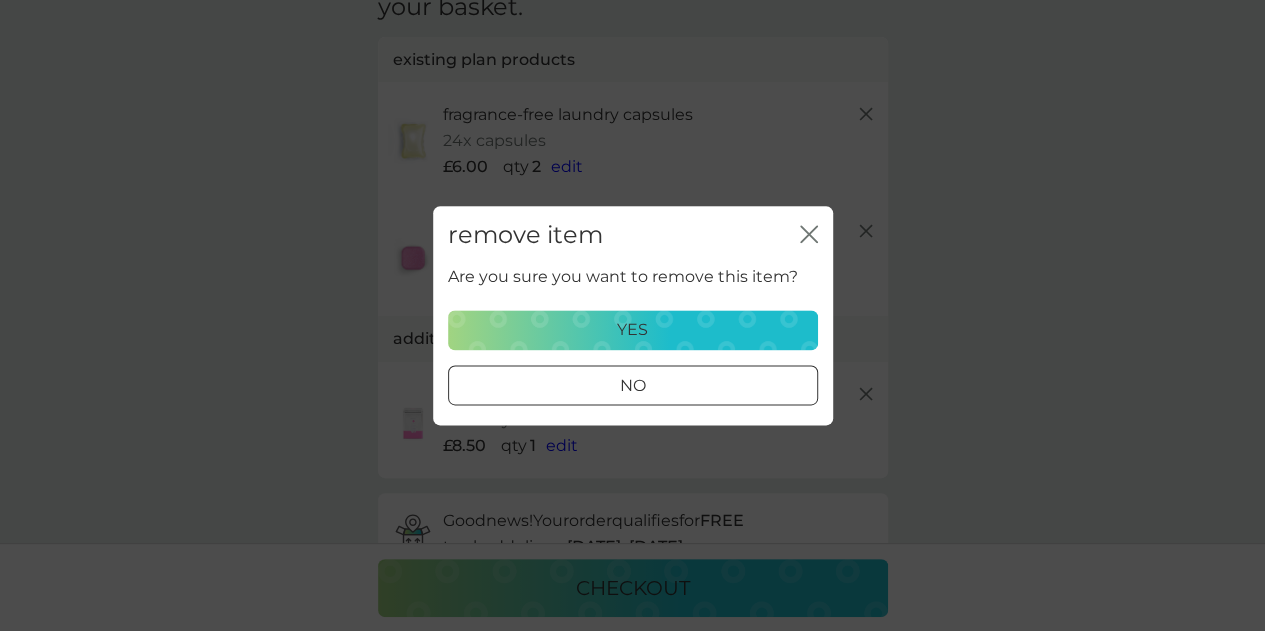 click on "yes" at bounding box center (633, 330) 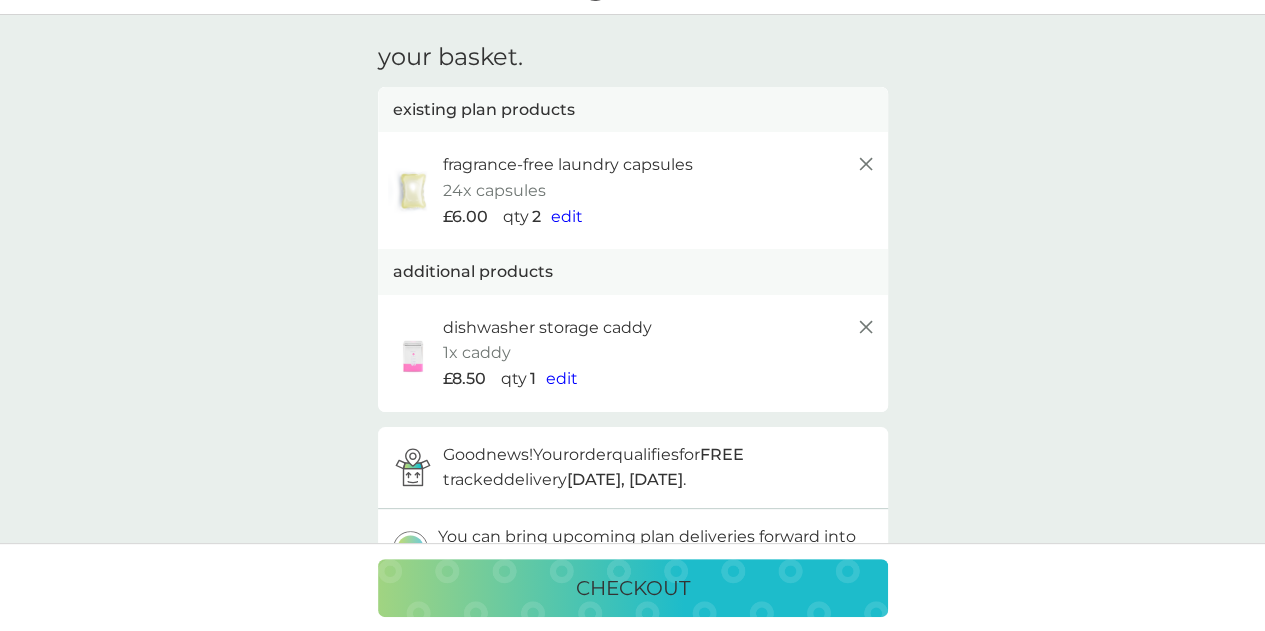 scroll, scrollTop: 0, scrollLeft: 0, axis: both 